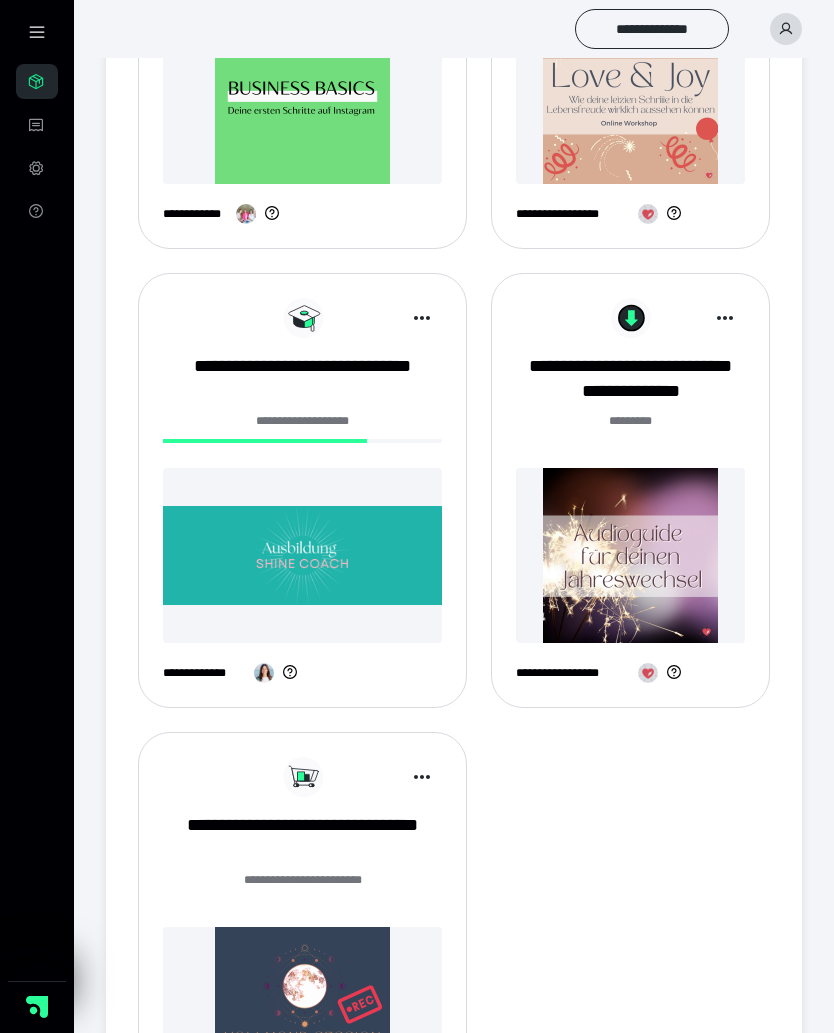 scroll, scrollTop: 2016, scrollLeft: 0, axis: vertical 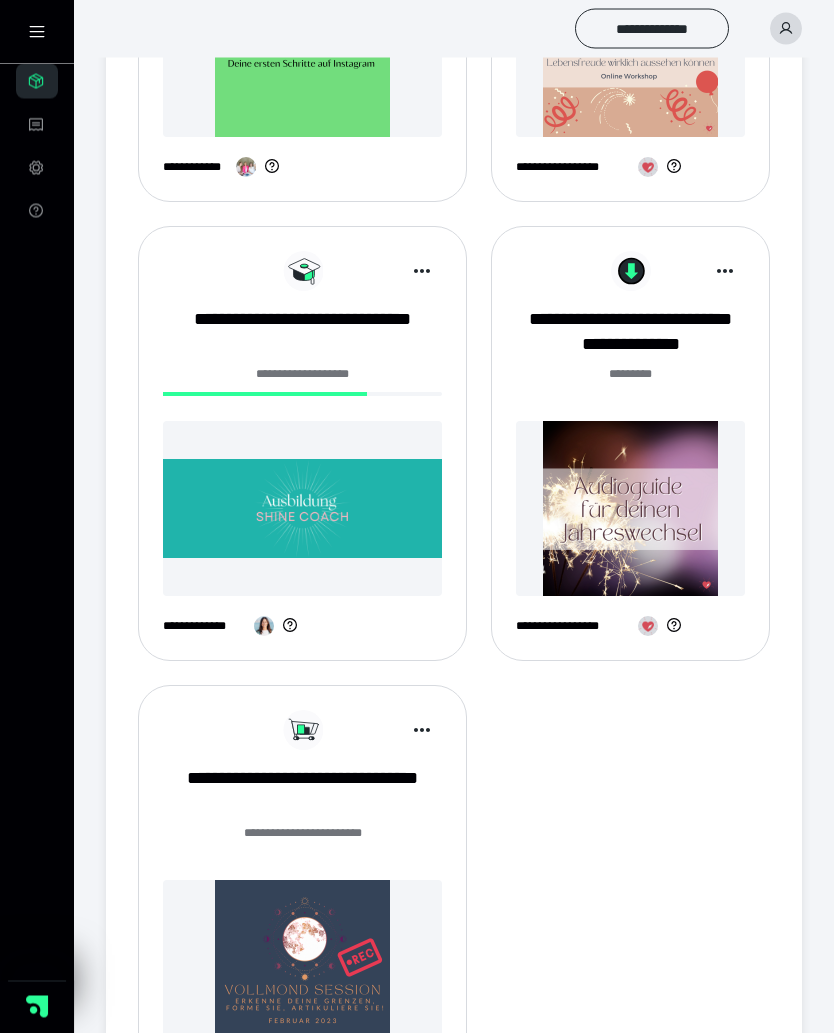 click at bounding box center [302, 509] 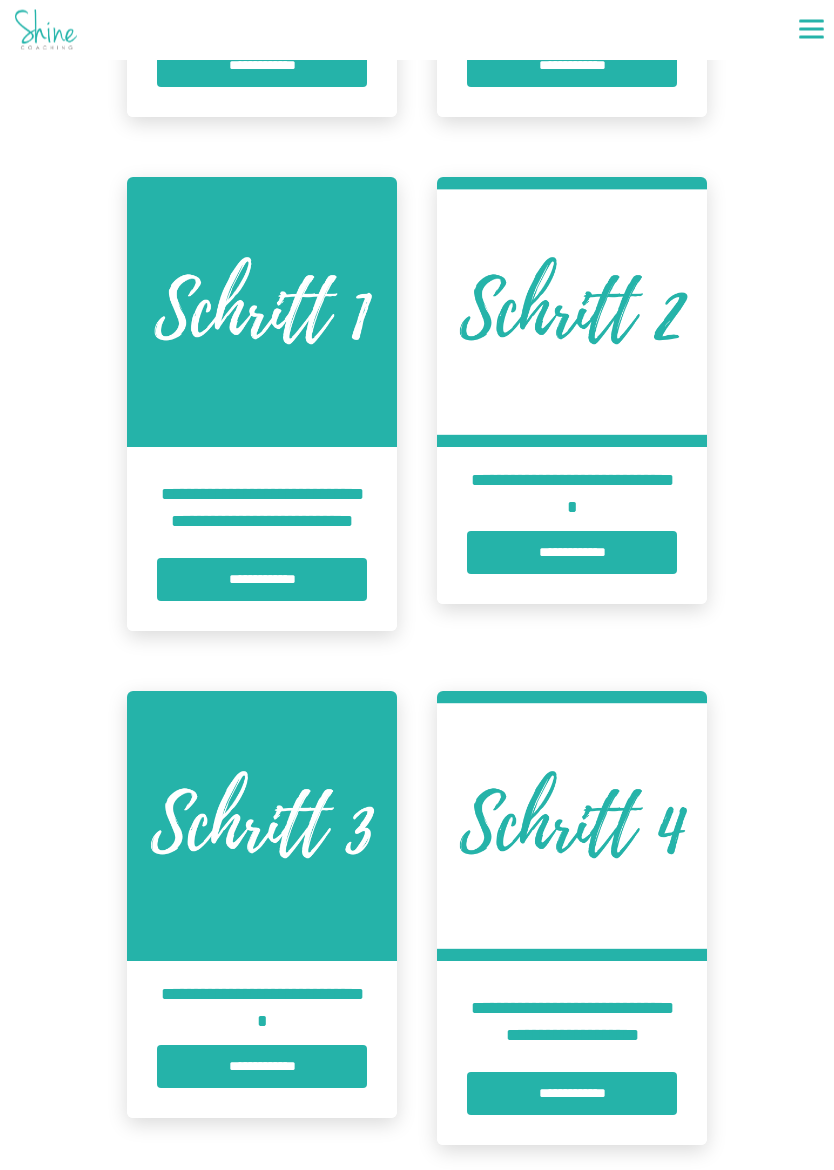 scroll, scrollTop: 1188, scrollLeft: 0, axis: vertical 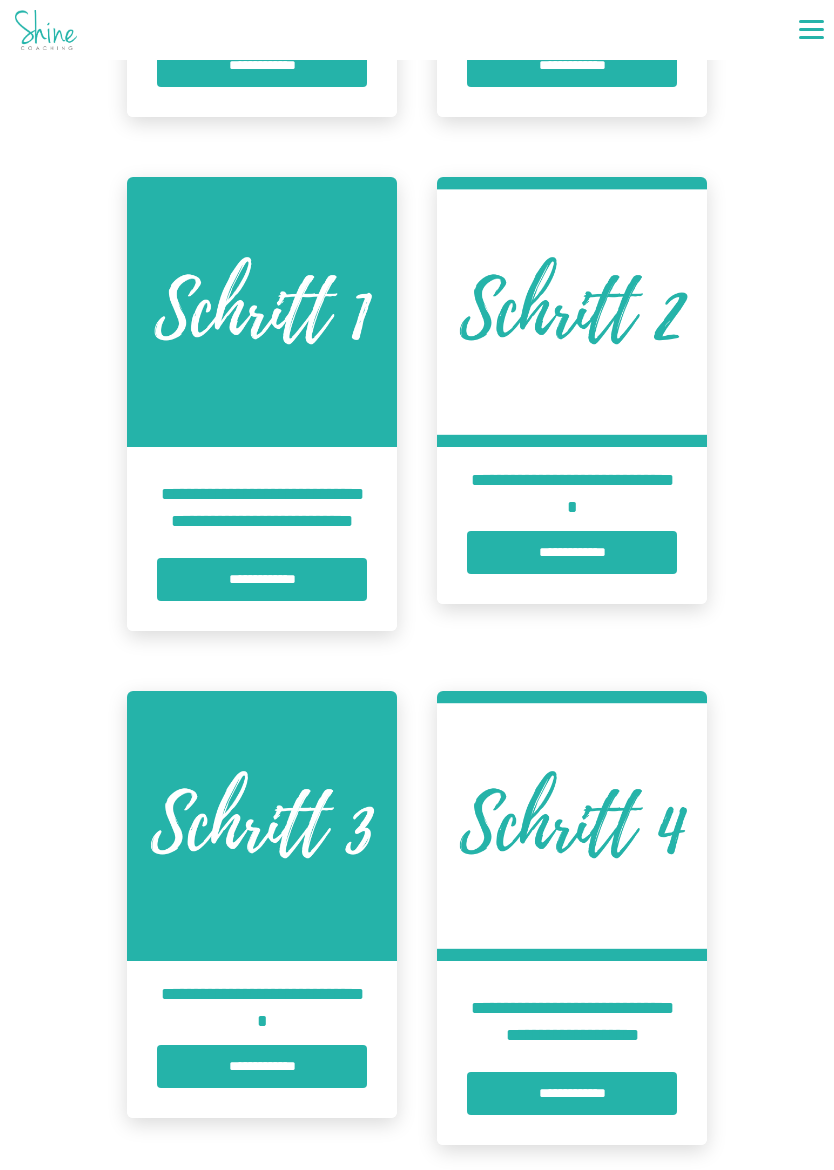 click on "**********" at bounding box center [572, 552] 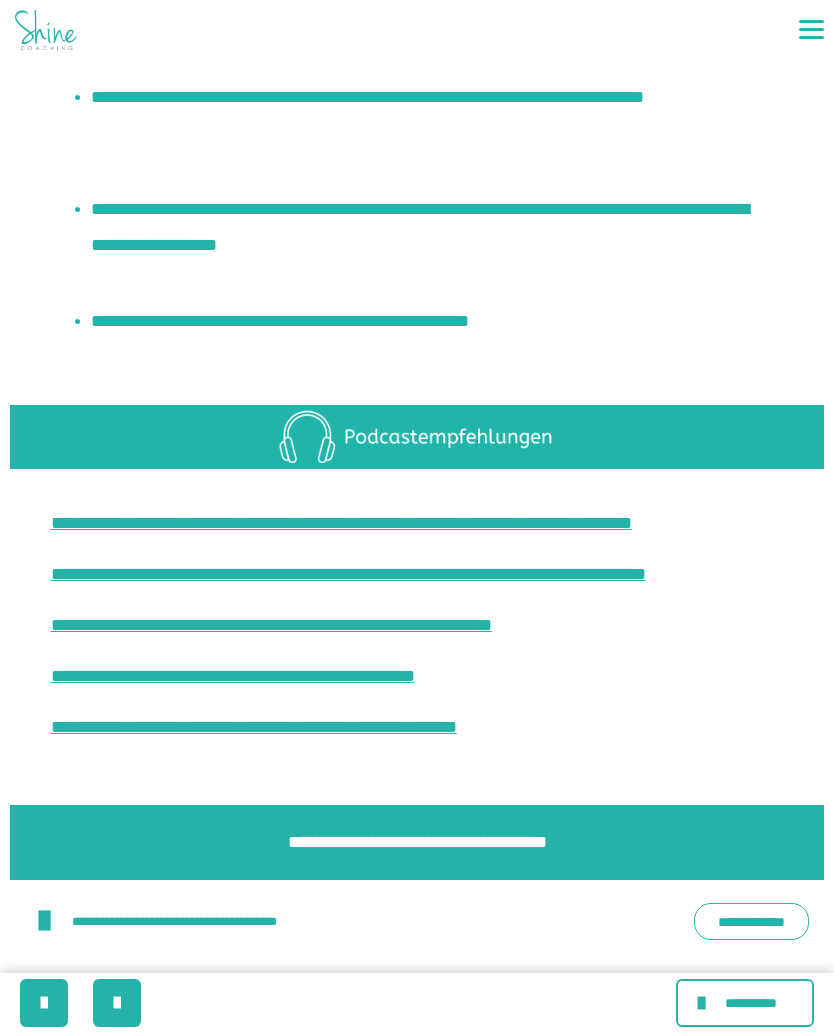 scroll, scrollTop: 4256, scrollLeft: 0, axis: vertical 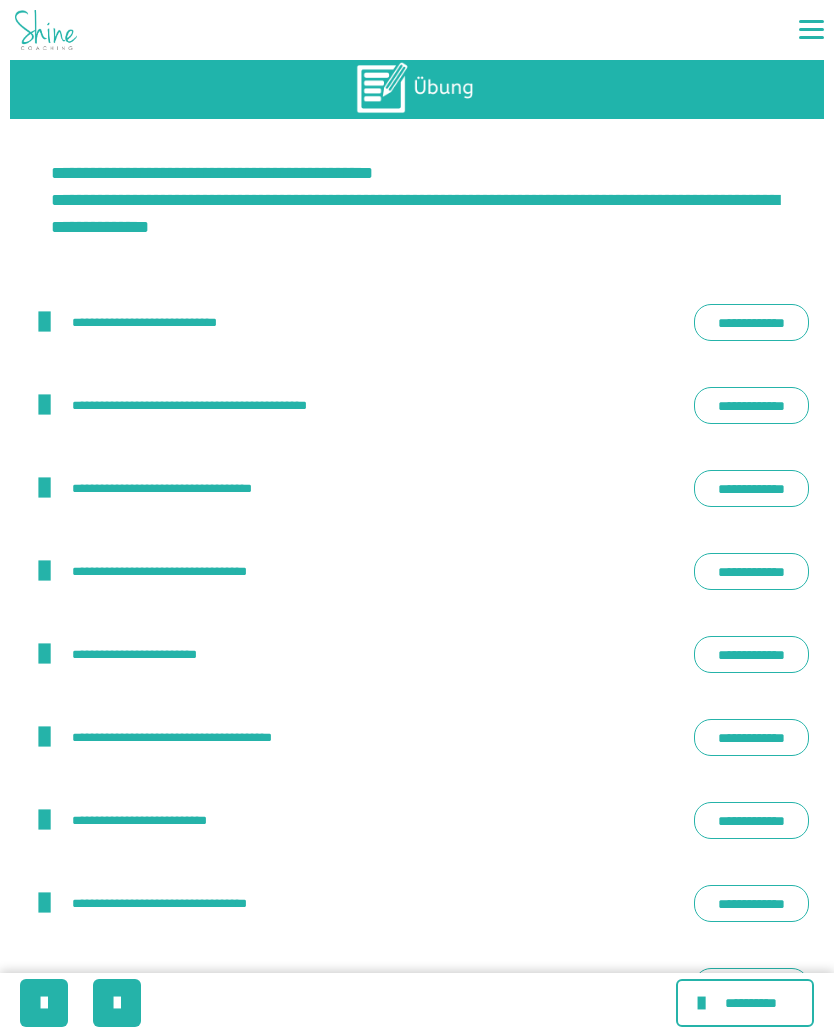 click on "**********" at bounding box center [751, 405] 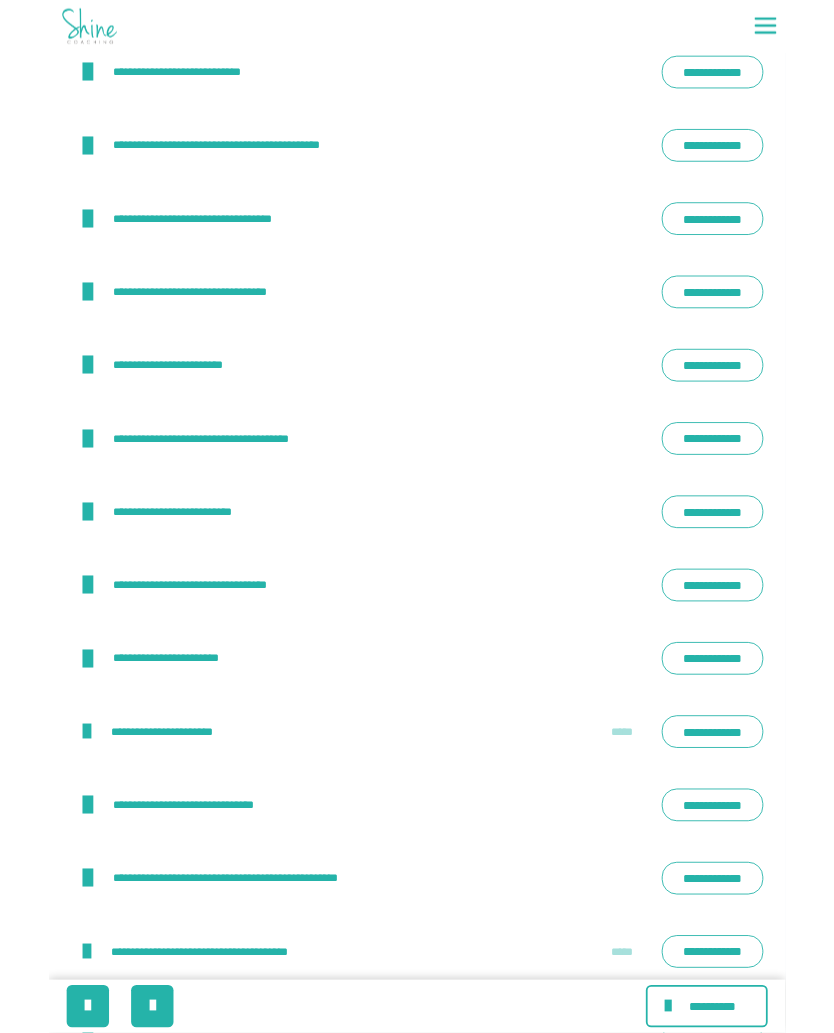 scroll, scrollTop: 2963, scrollLeft: 0, axis: vertical 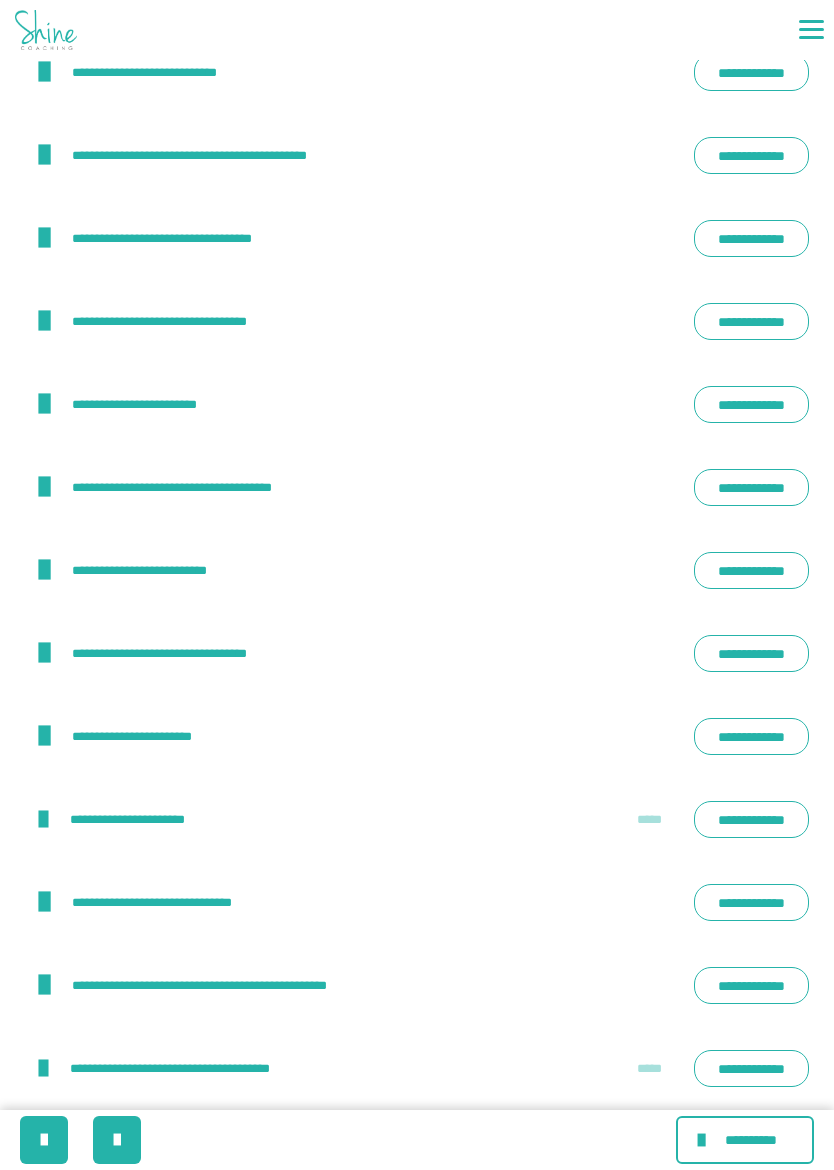 click on "**********" at bounding box center [751, 487] 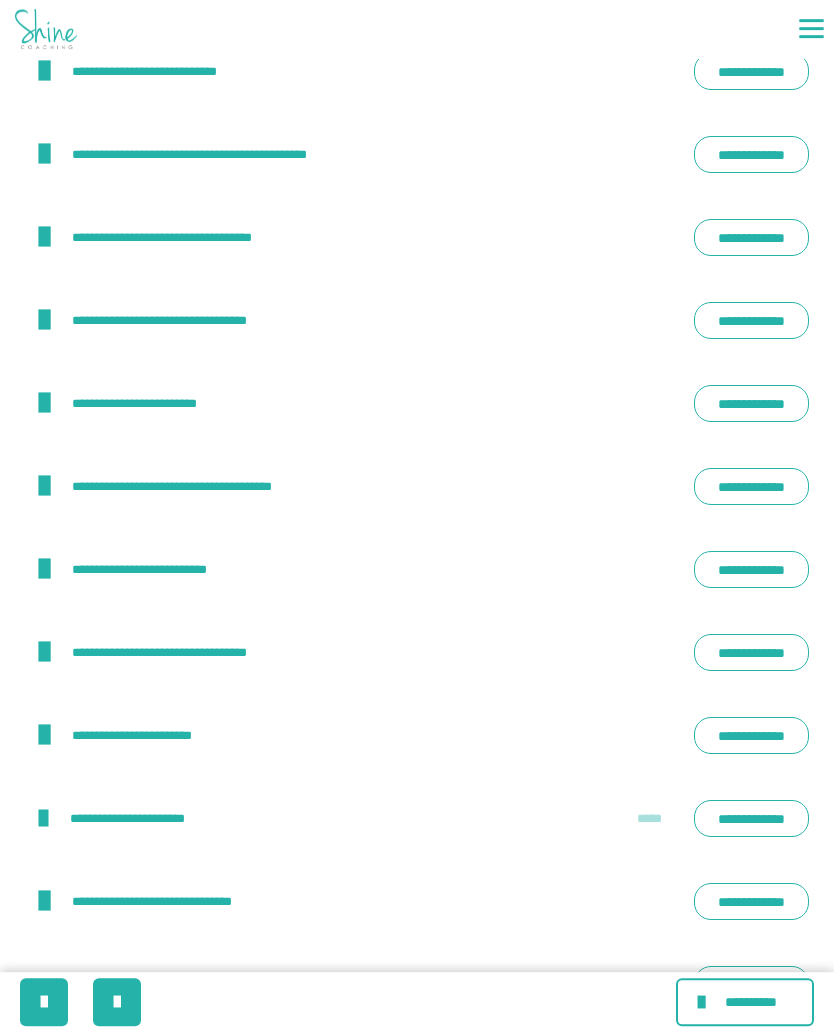 scroll, scrollTop: 3019, scrollLeft: 0, axis: vertical 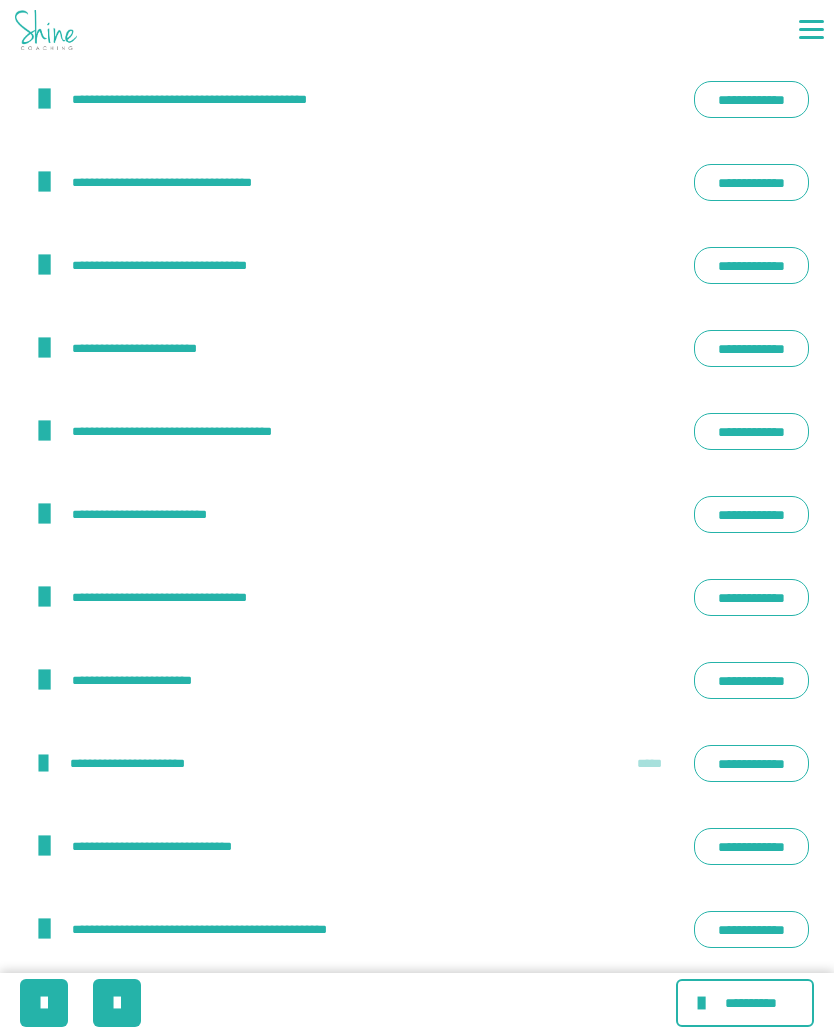 click on "**********" at bounding box center [225, 431] 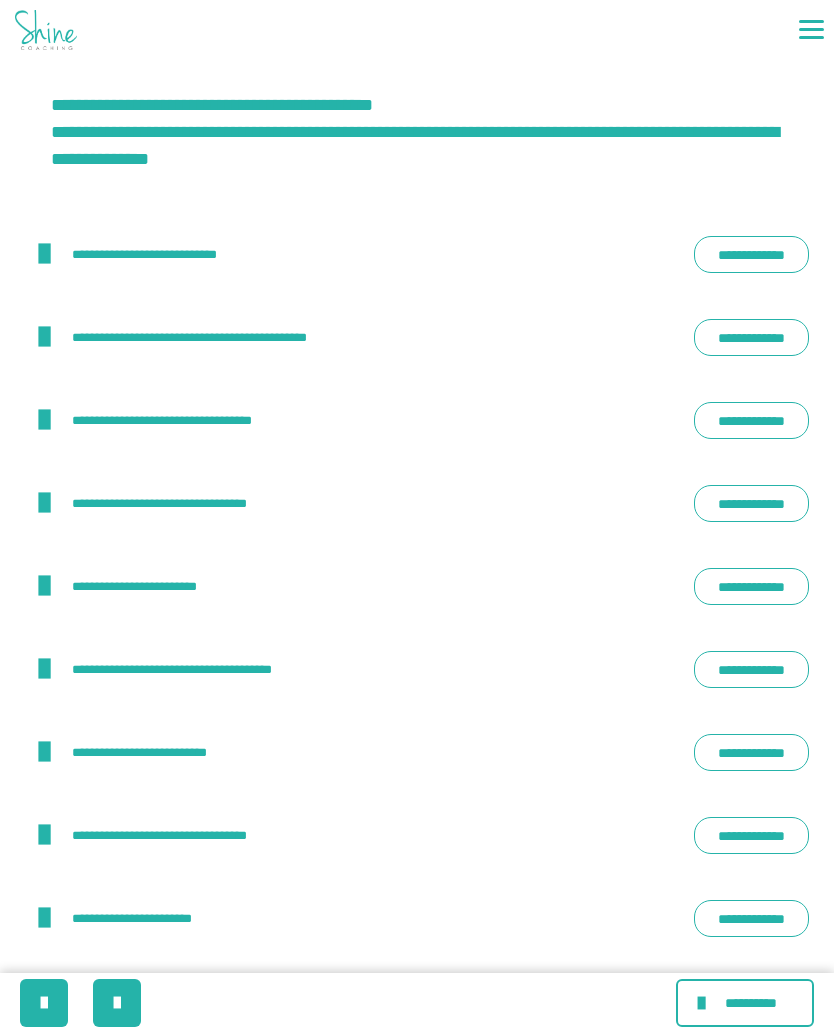 scroll, scrollTop: 2779, scrollLeft: 0, axis: vertical 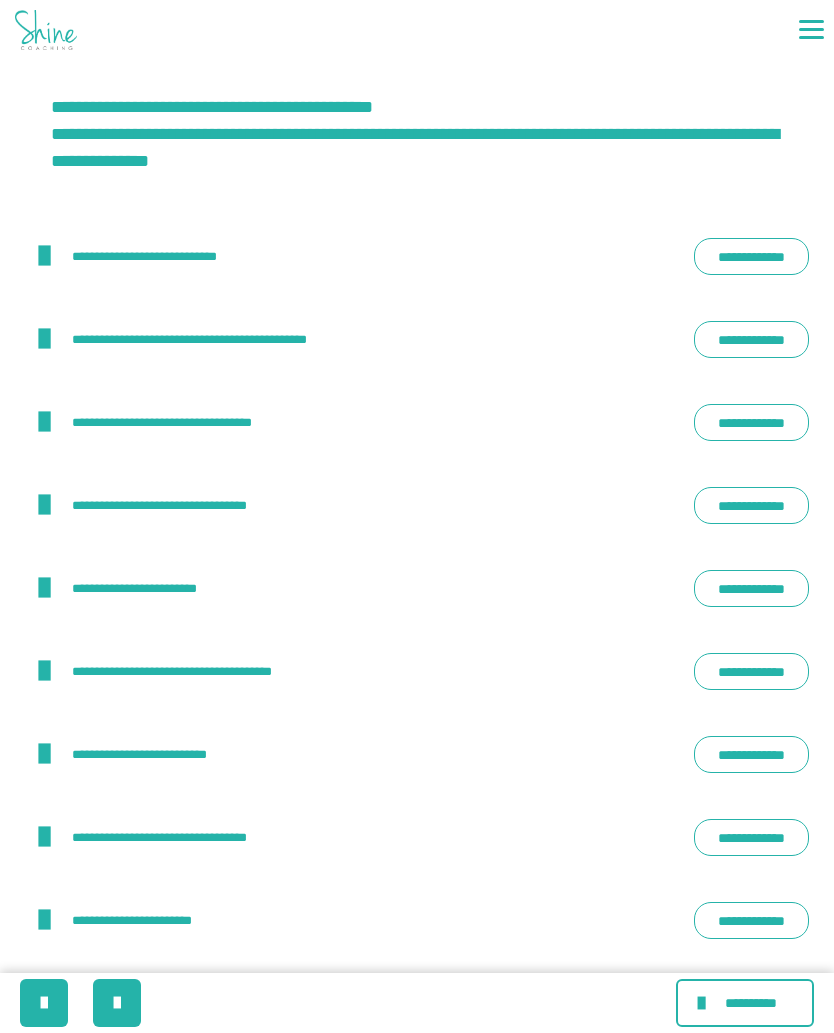 click on "**********" at bounding box center (751, 671) 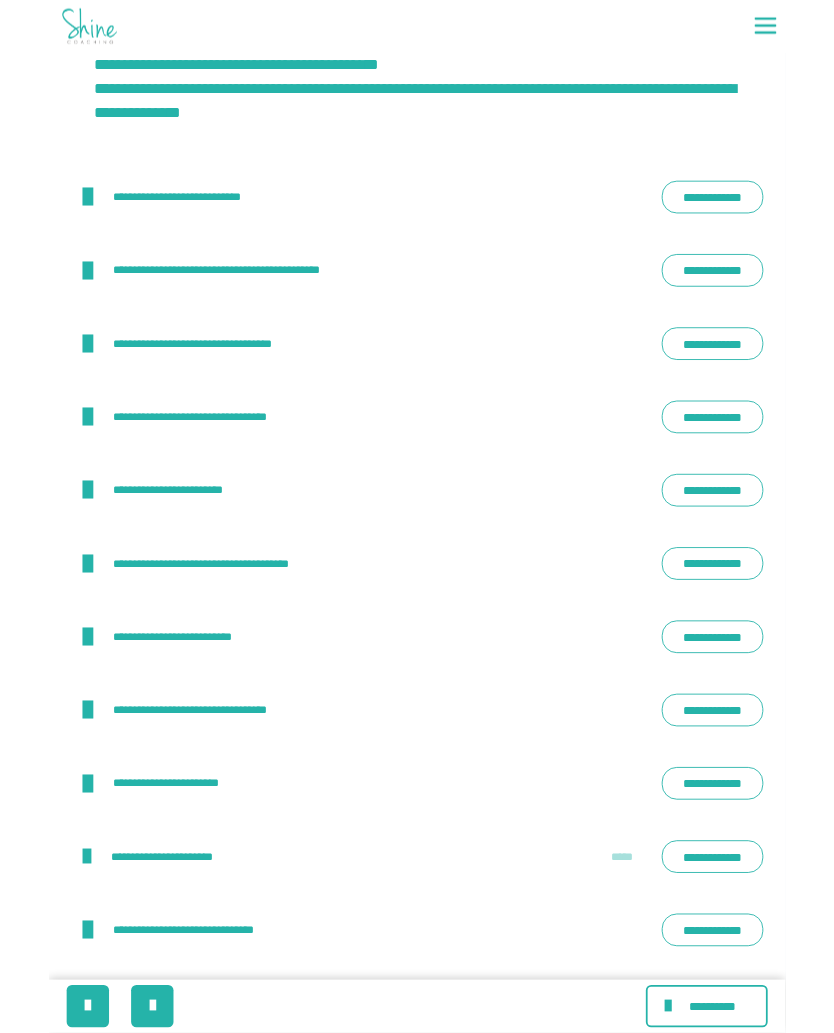 scroll, scrollTop: 2822, scrollLeft: 0, axis: vertical 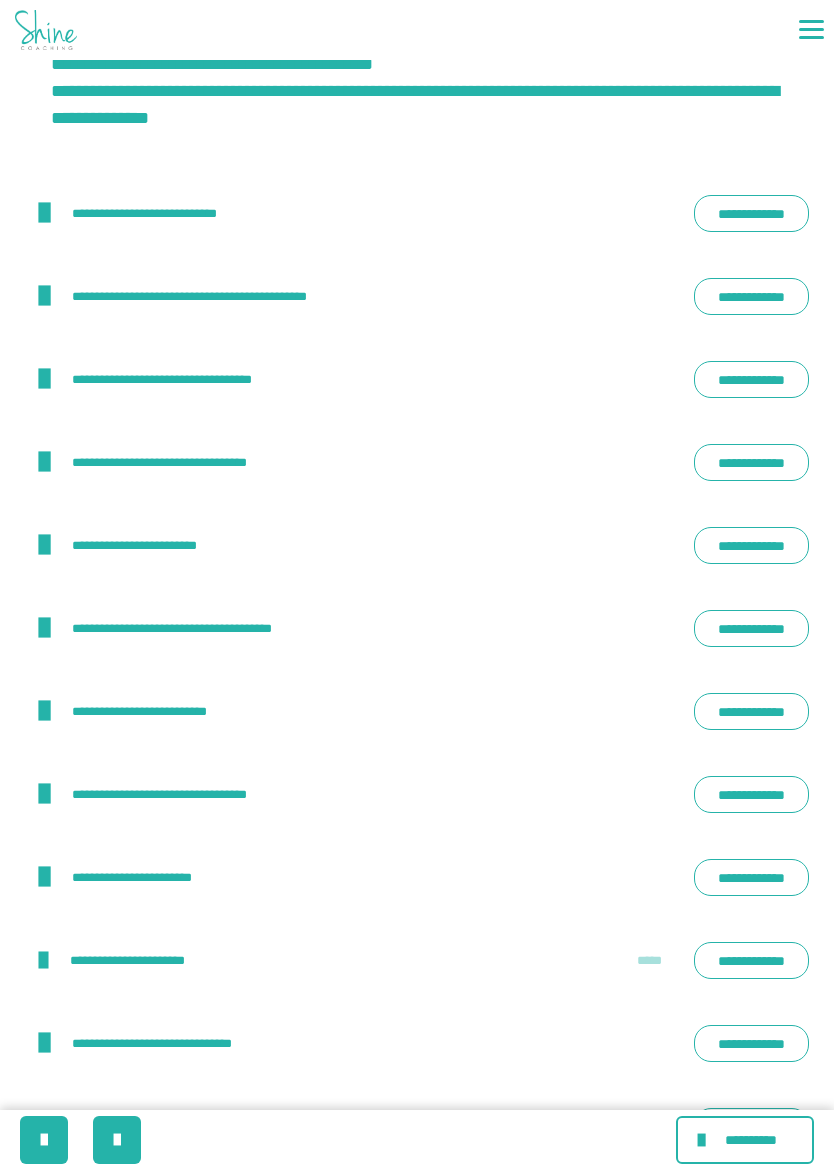 click on "**********" at bounding box center [417, 564] 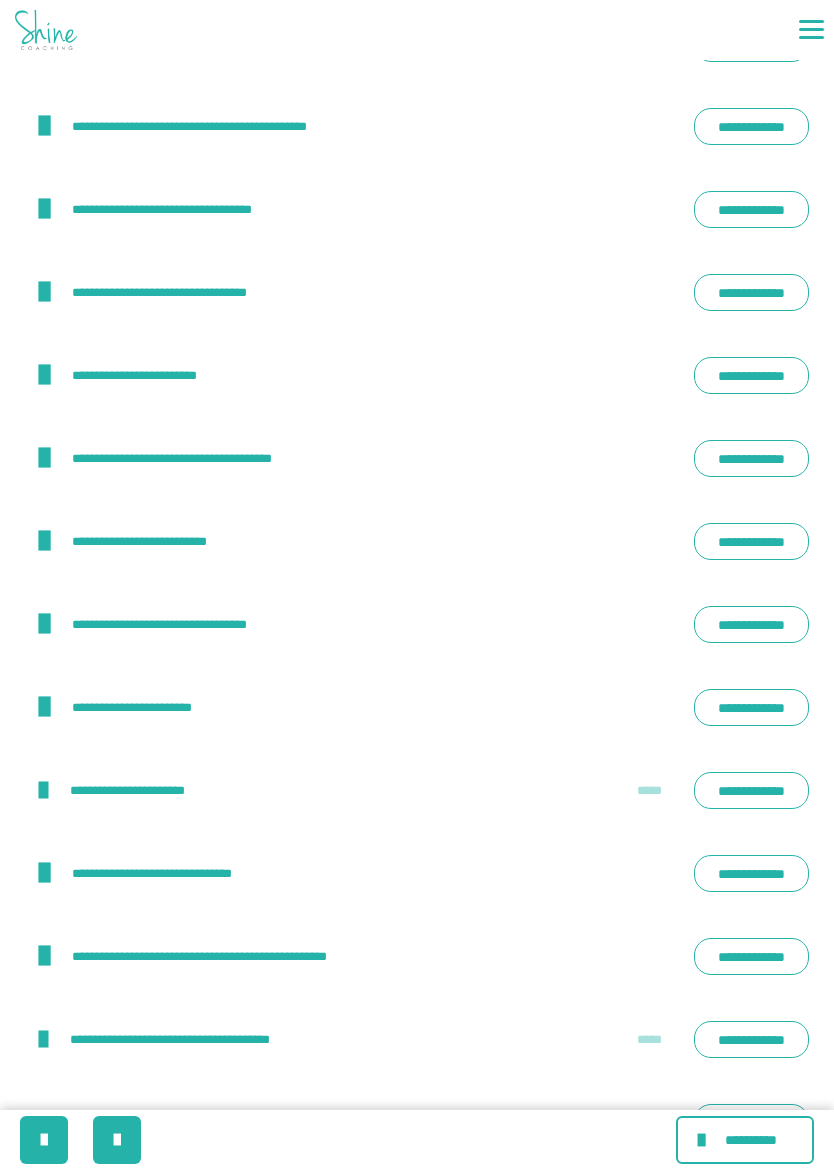 scroll, scrollTop: 2992, scrollLeft: 0, axis: vertical 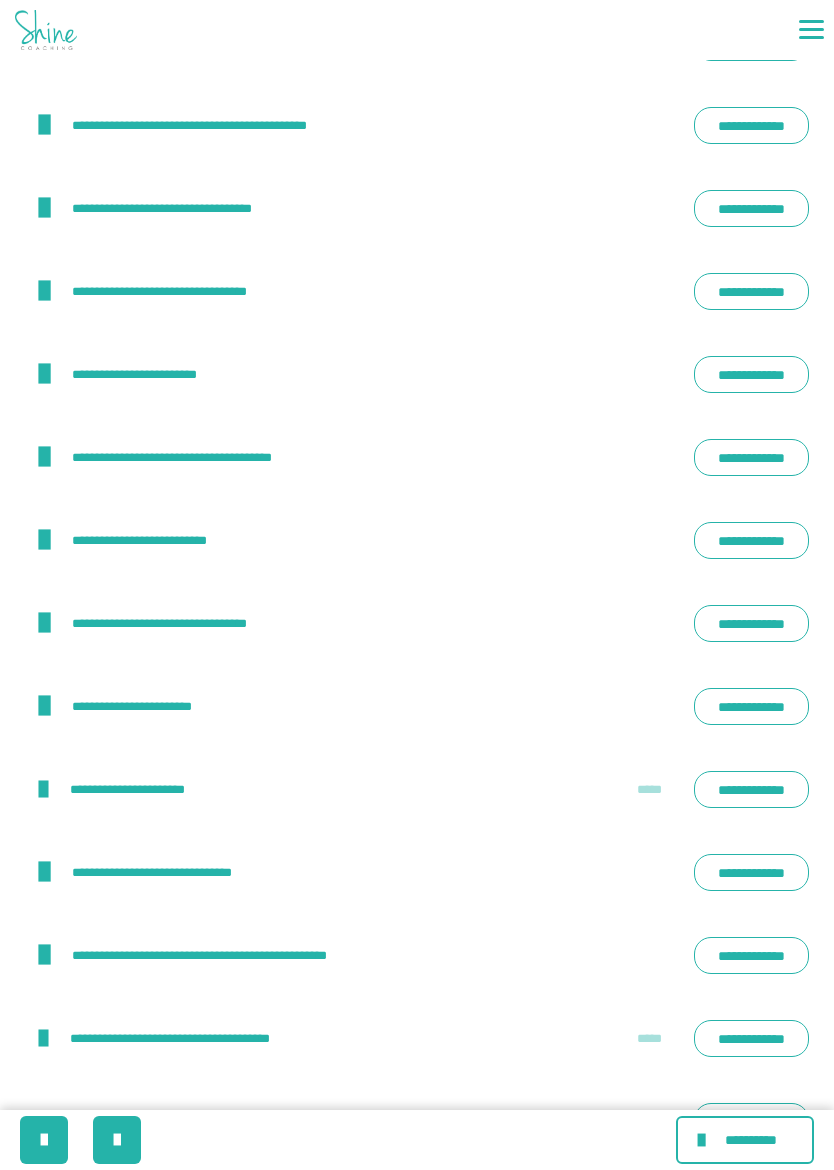 click on "**********" at bounding box center (751, 623) 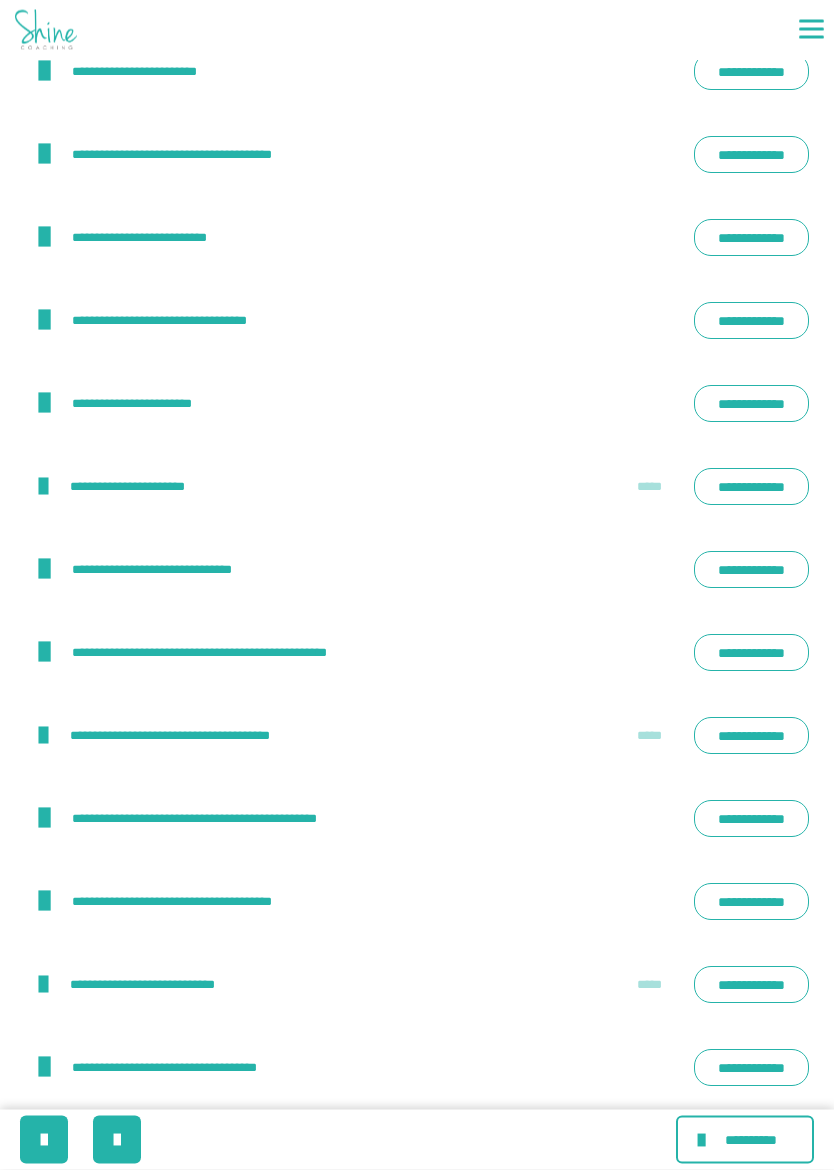 scroll, scrollTop: 3297, scrollLeft: 0, axis: vertical 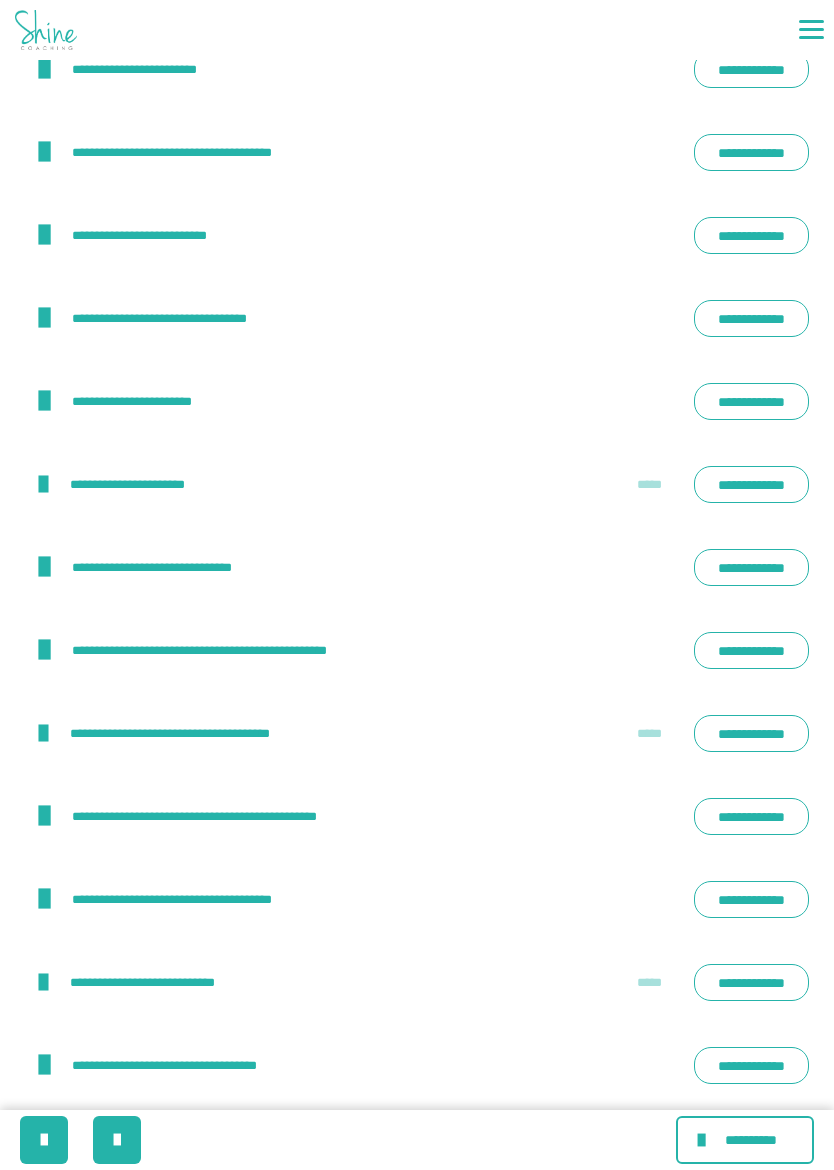 click on "**********" at bounding box center (751, 650) 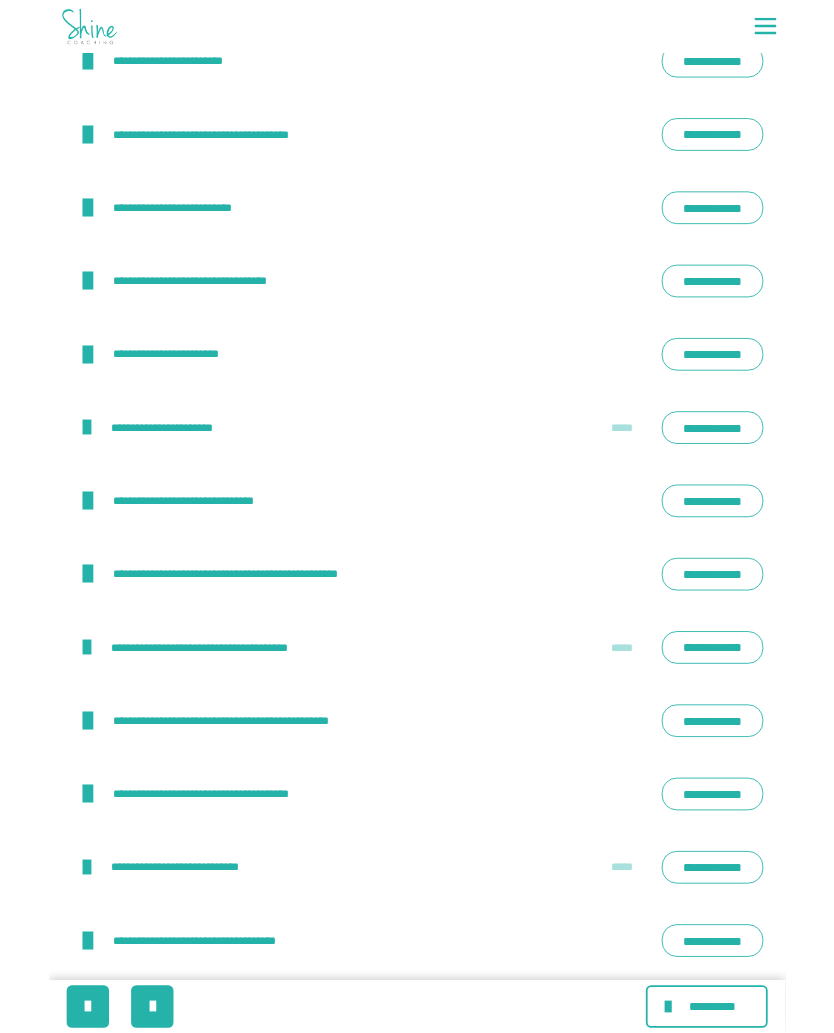 scroll, scrollTop: 3354, scrollLeft: 0, axis: vertical 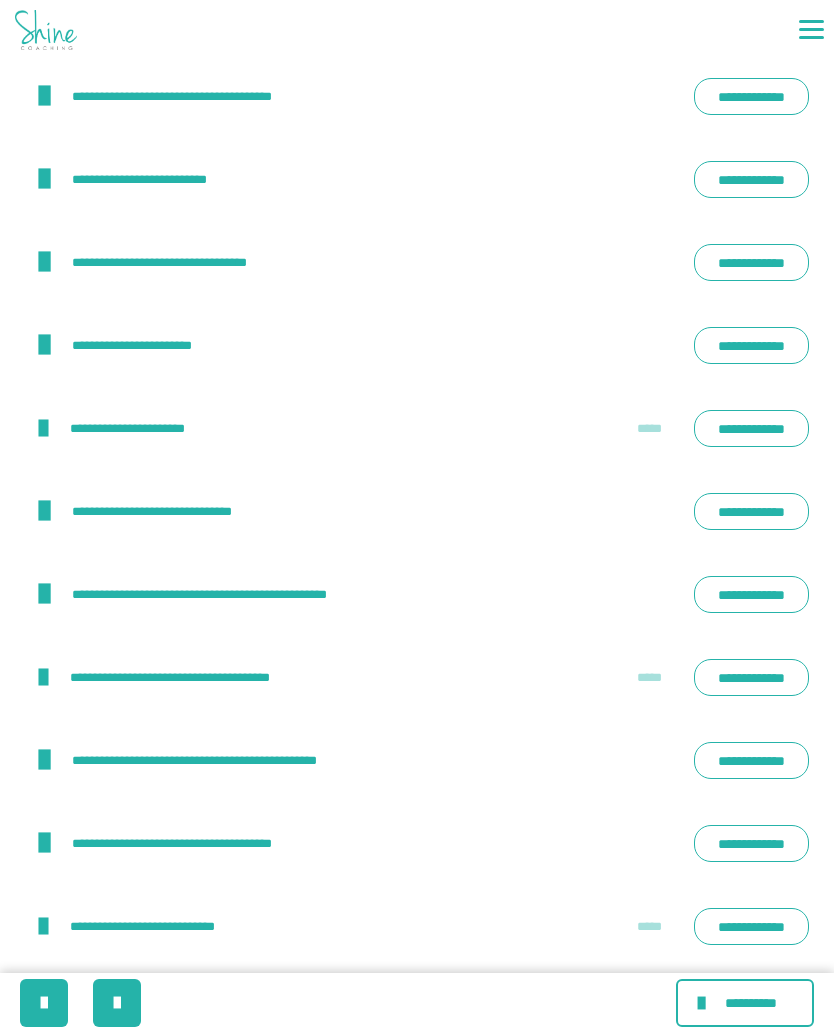 click on "**********" at bounding box center [751, 594] 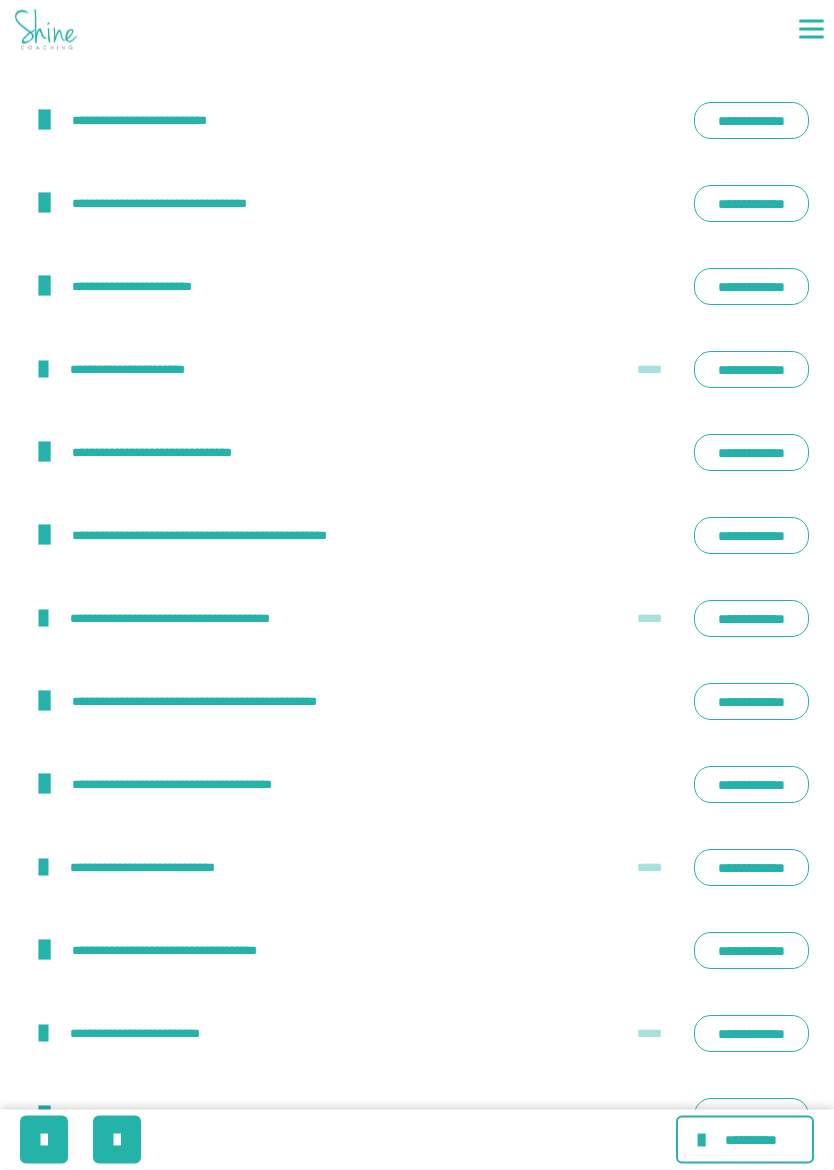 scroll, scrollTop: 3413, scrollLeft: 0, axis: vertical 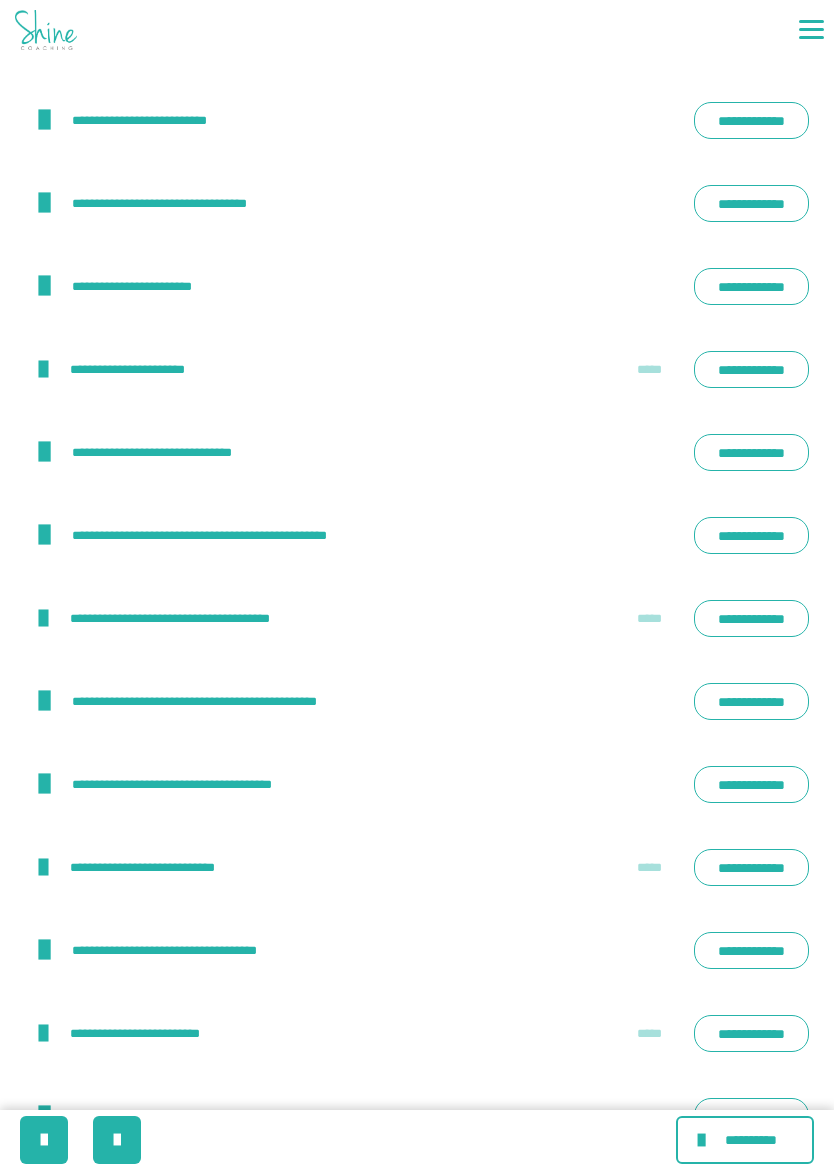 click on "**********" at bounding box center [751, 535] 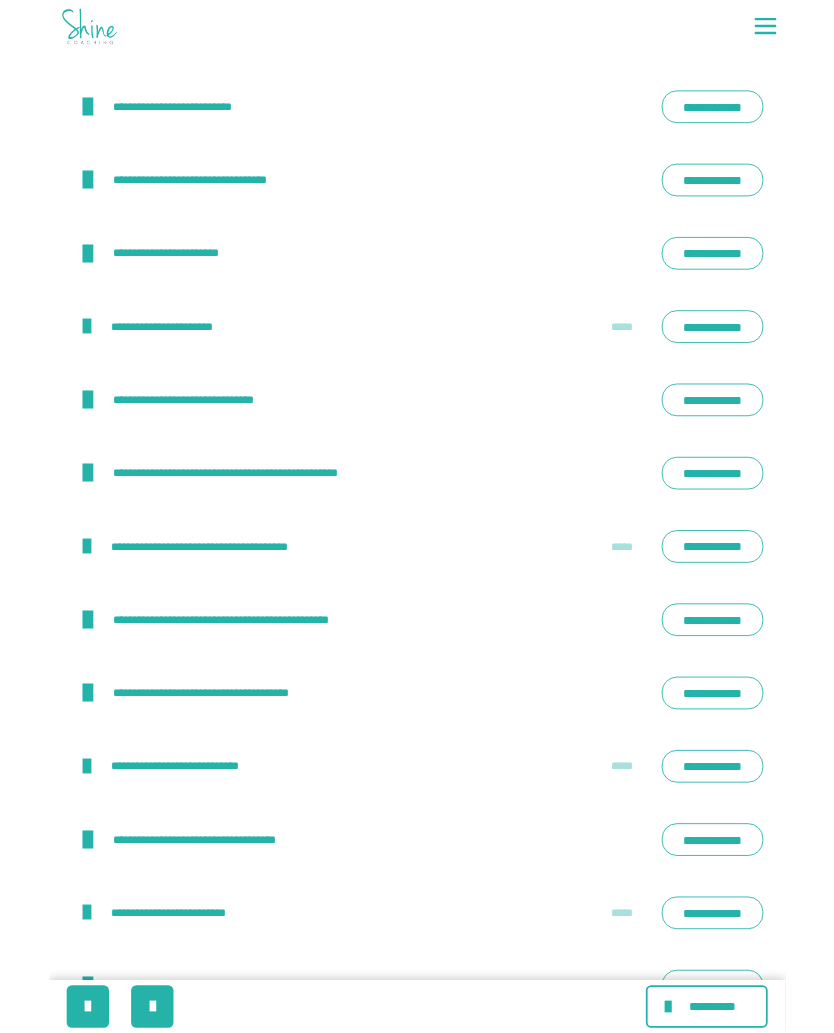 scroll, scrollTop: 3469, scrollLeft: 0, axis: vertical 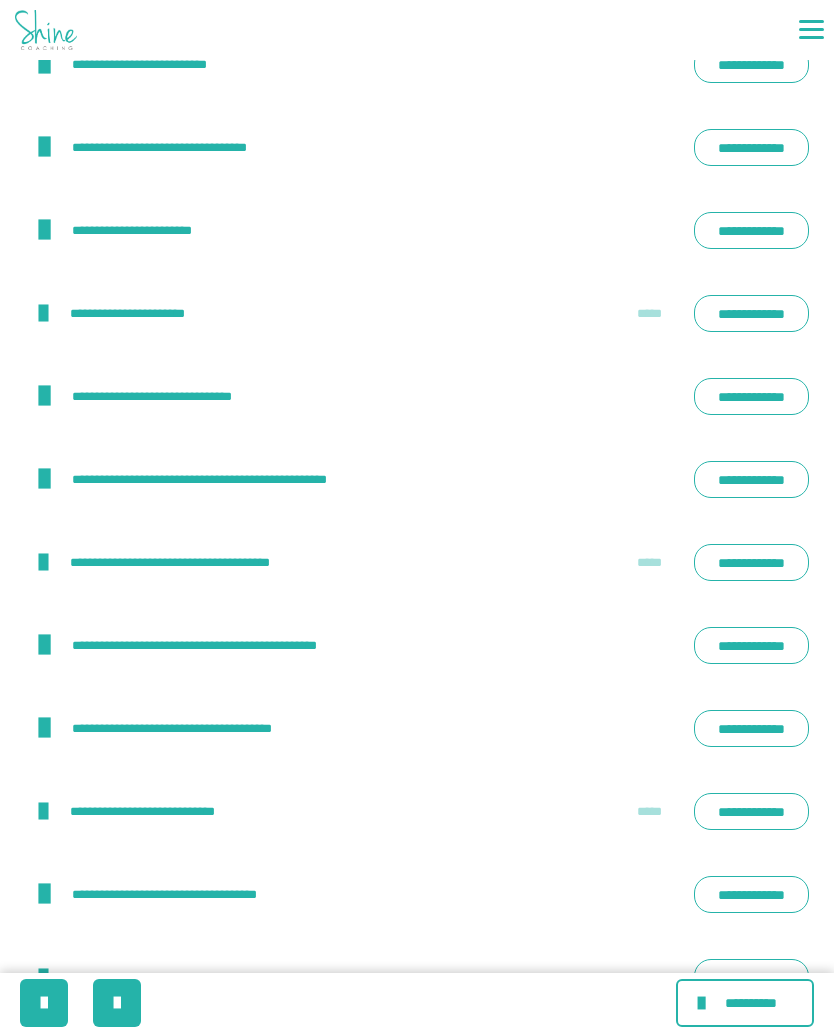 click on "**********" at bounding box center [751, 479] 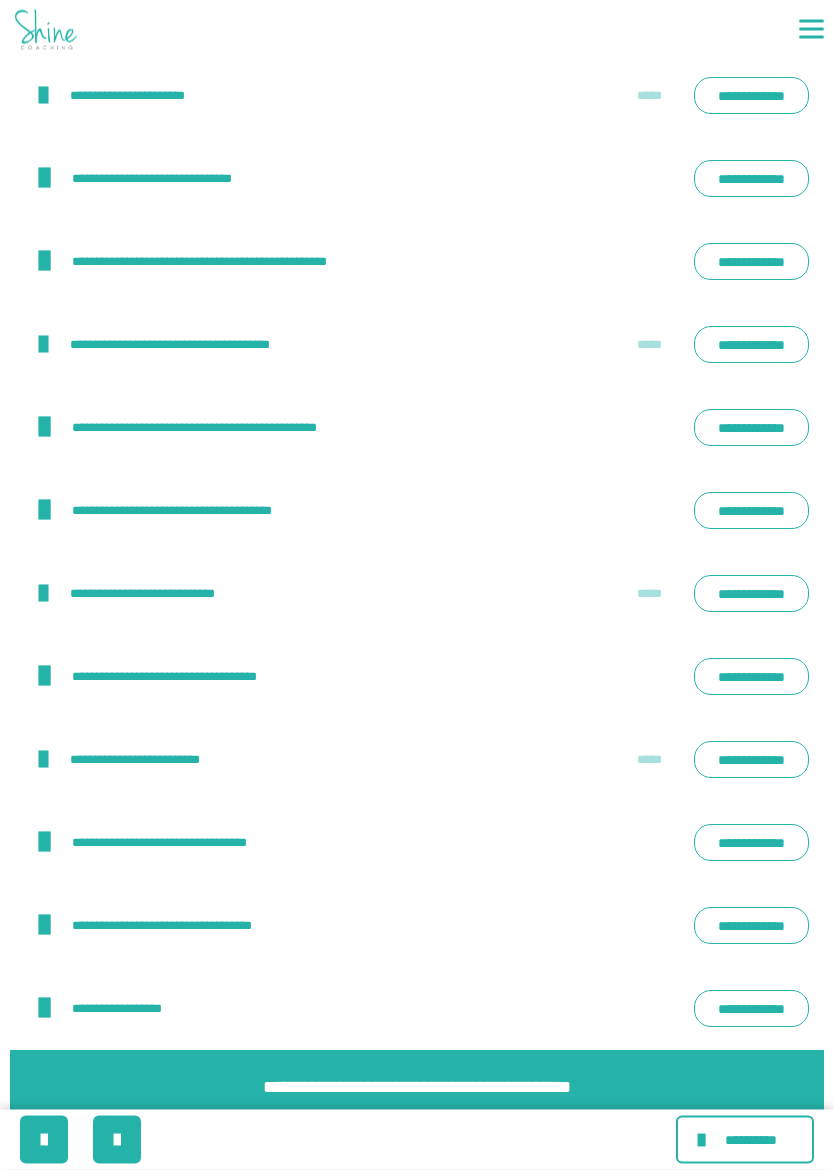 scroll, scrollTop: 3687, scrollLeft: 0, axis: vertical 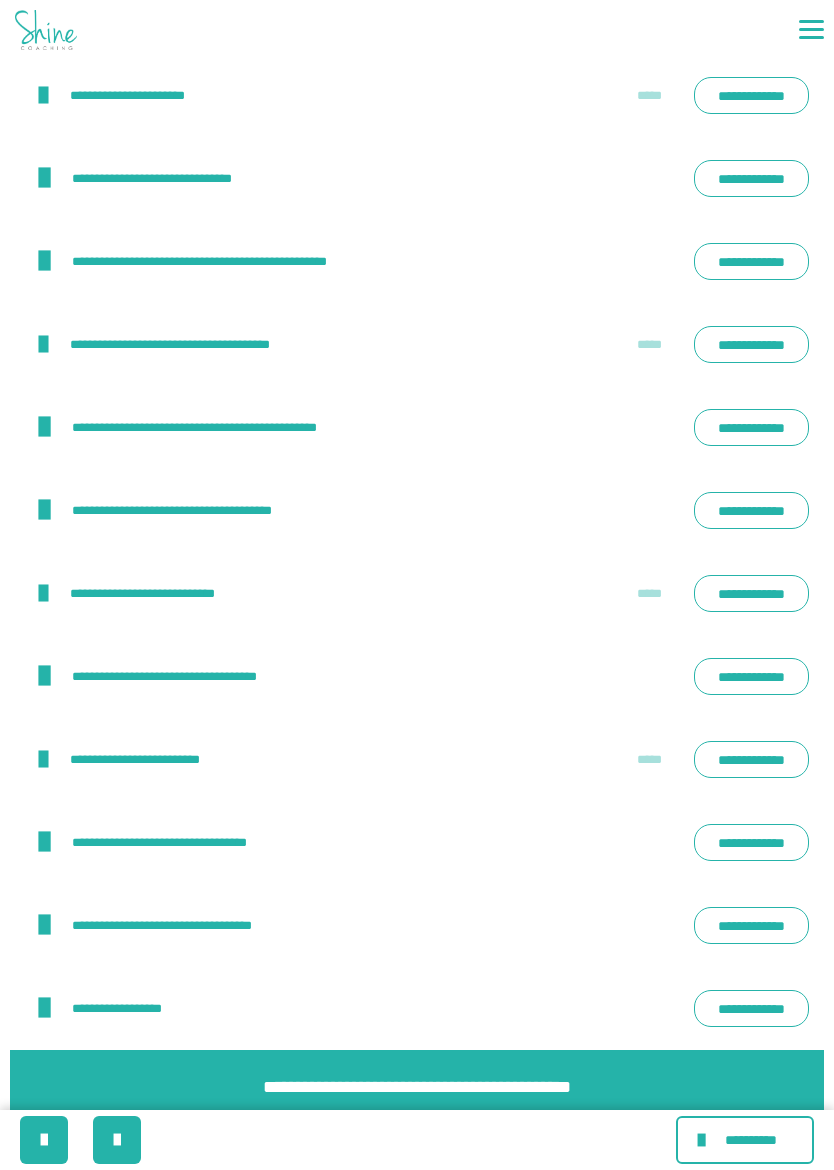 click on "**********" at bounding box center (751, 925) 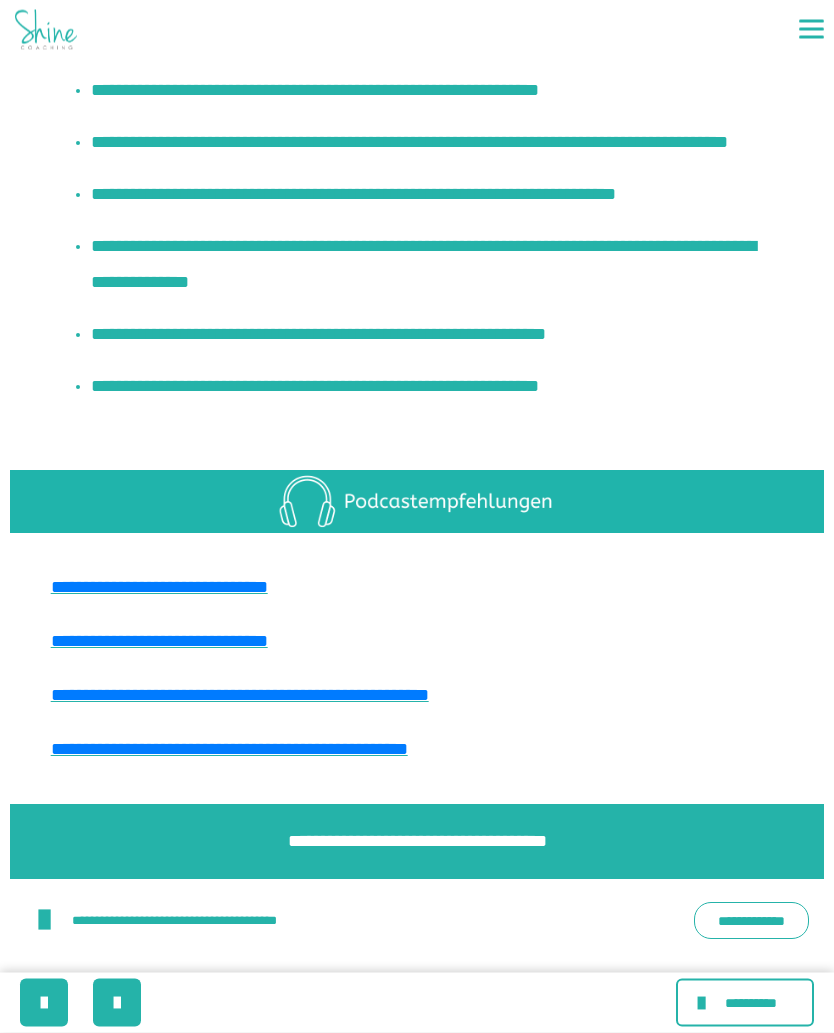 scroll, scrollTop: 5587, scrollLeft: 0, axis: vertical 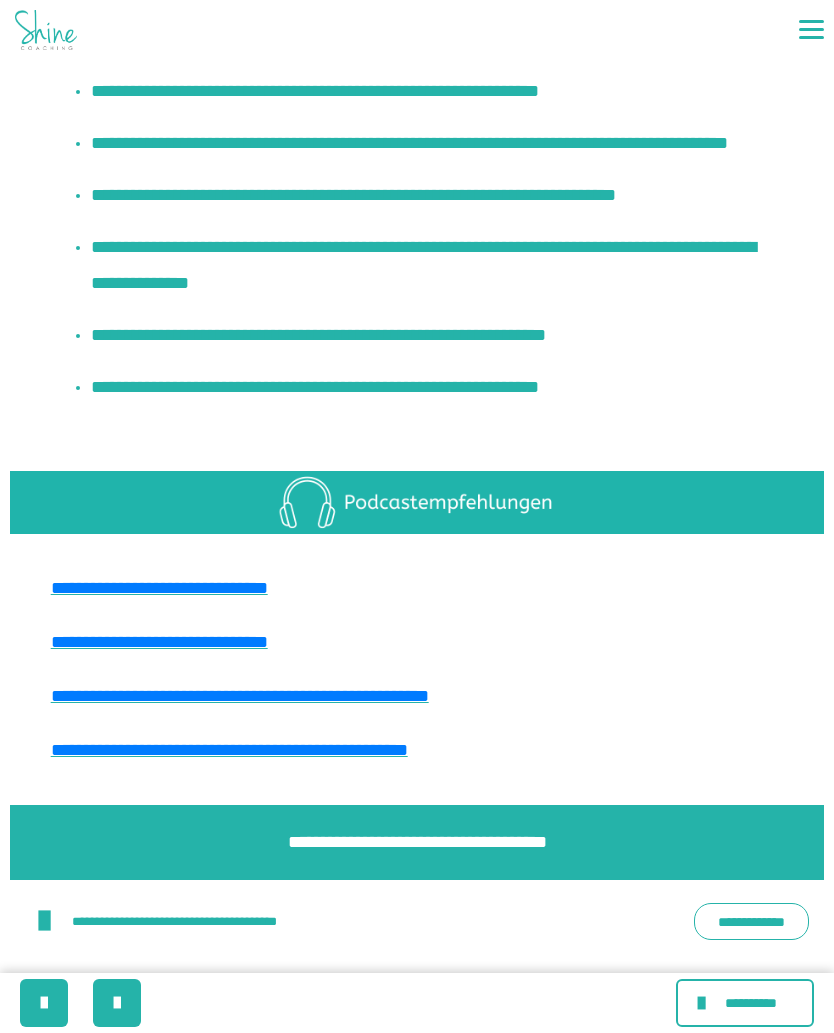 click at bounding box center (704, 1003) 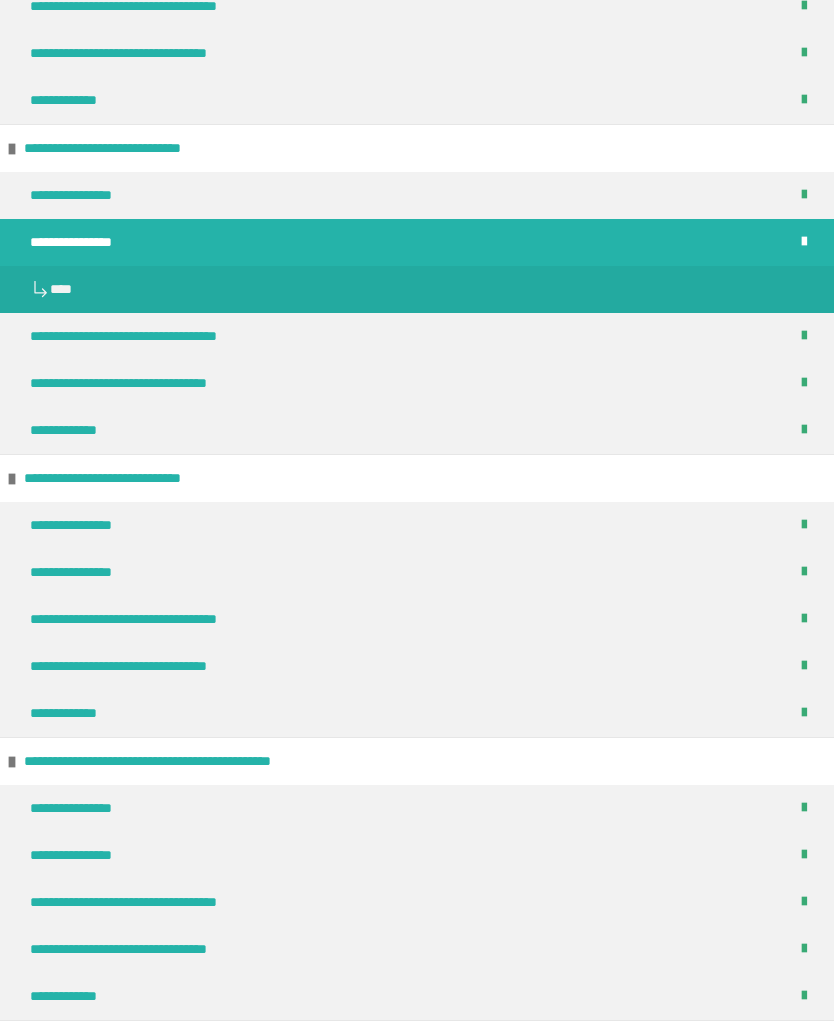 scroll, scrollTop: 1068, scrollLeft: 0, axis: vertical 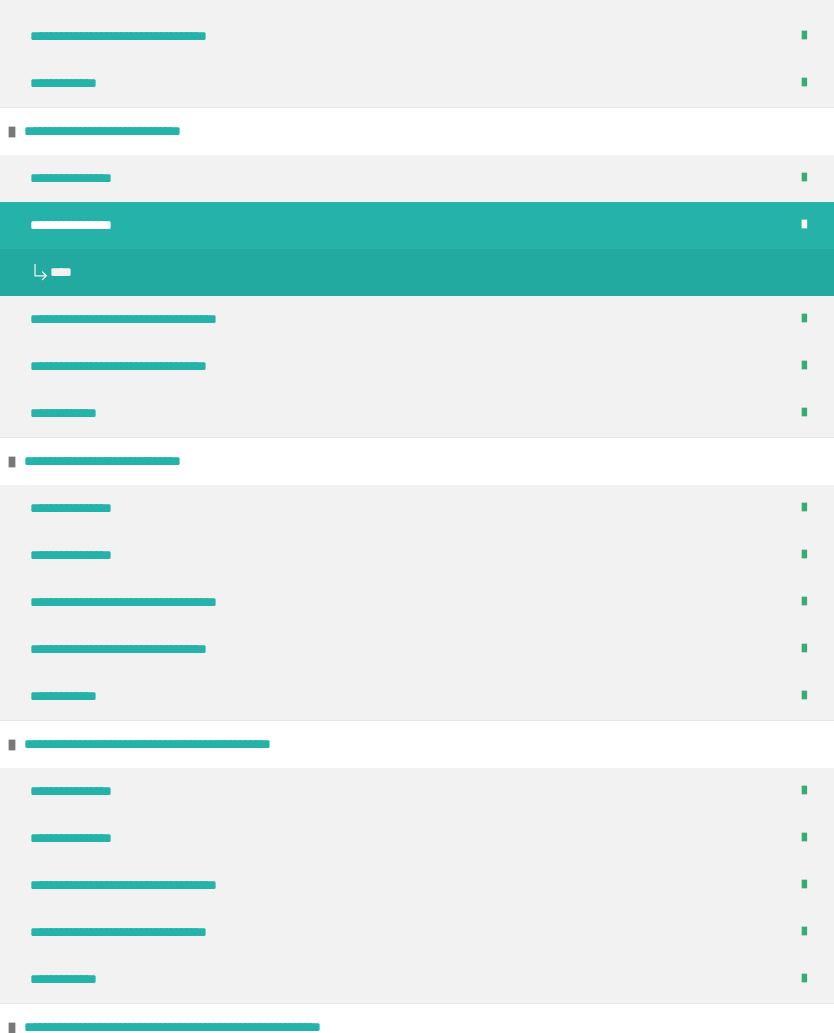 click on "**********" at bounding box center (77, 555) 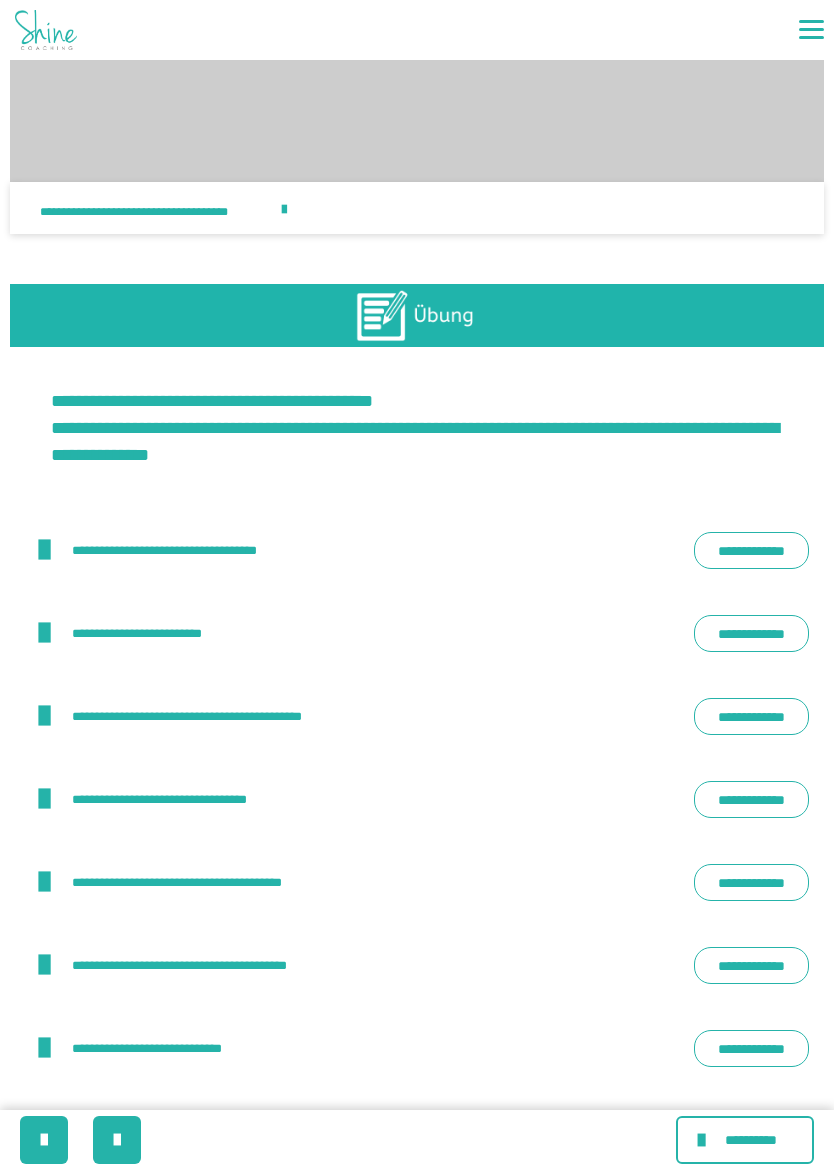 scroll, scrollTop: 2544, scrollLeft: 0, axis: vertical 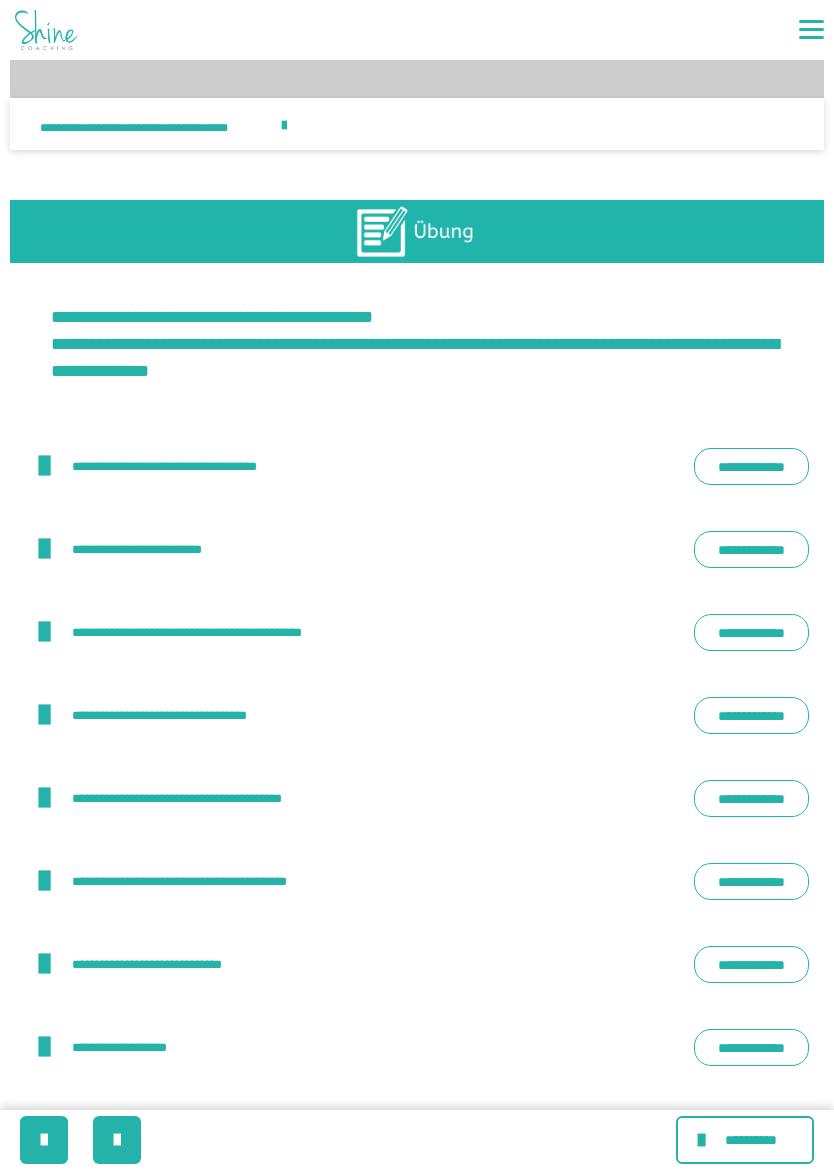 click on "**********" at bounding box center [751, 466] 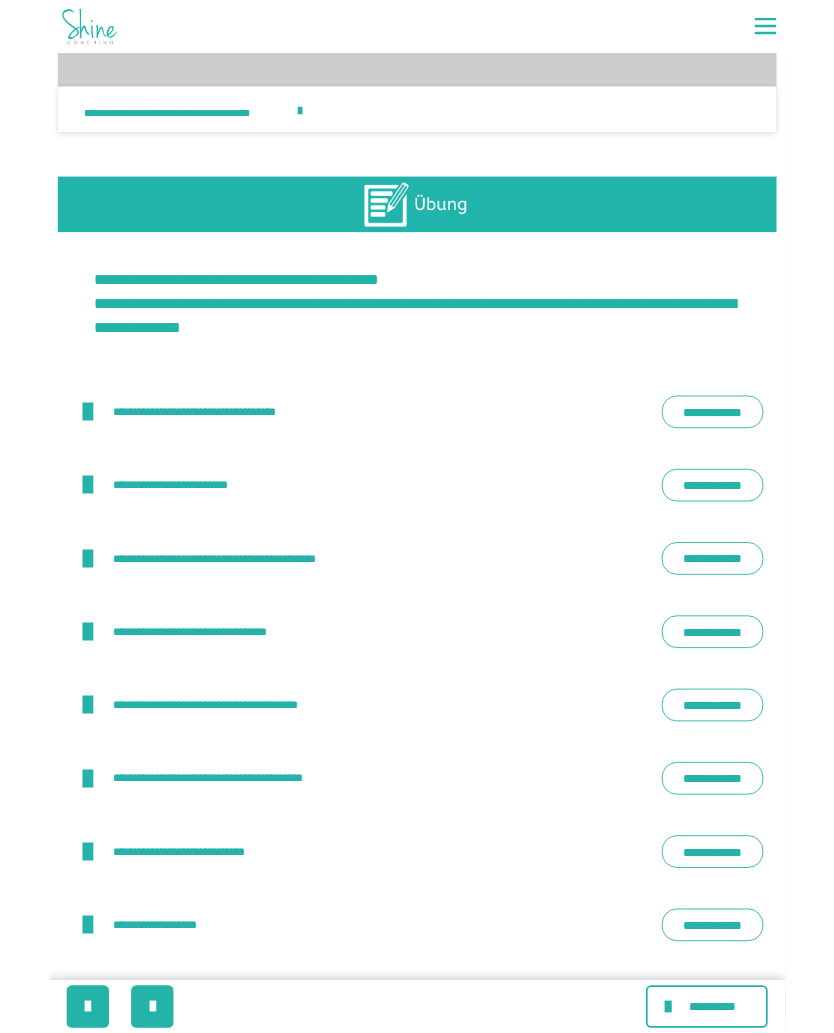 scroll, scrollTop: 2601, scrollLeft: 0, axis: vertical 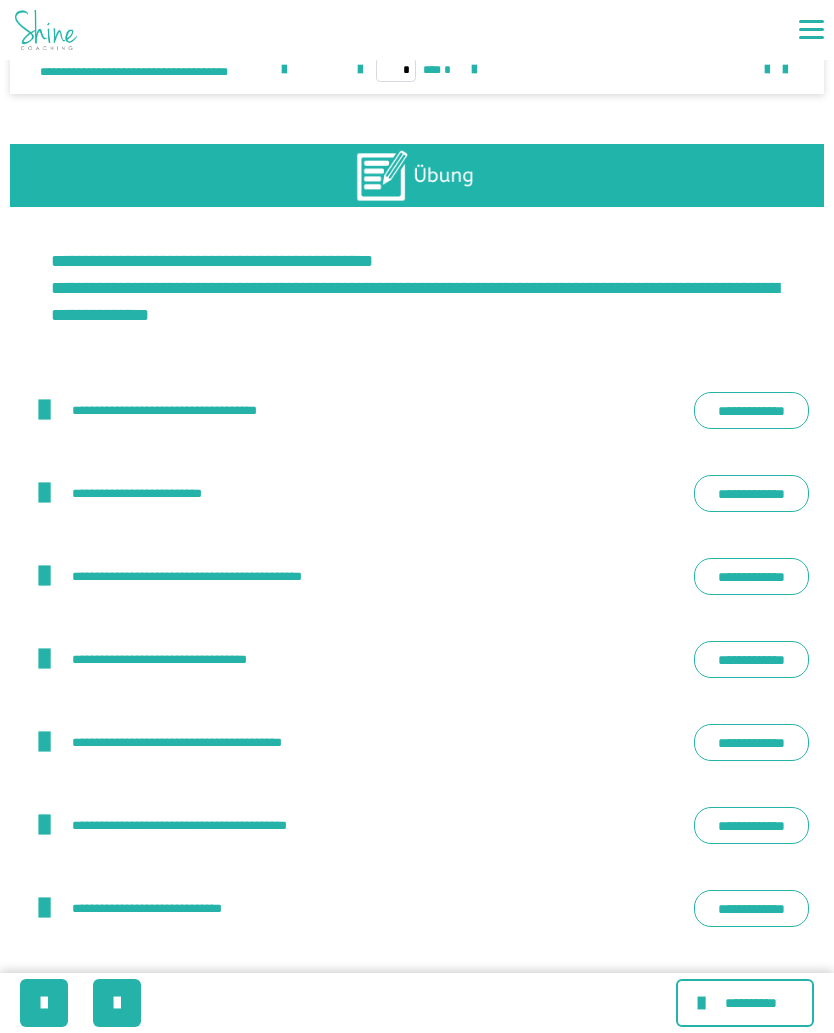 click on "**********" at bounding box center [751, 576] 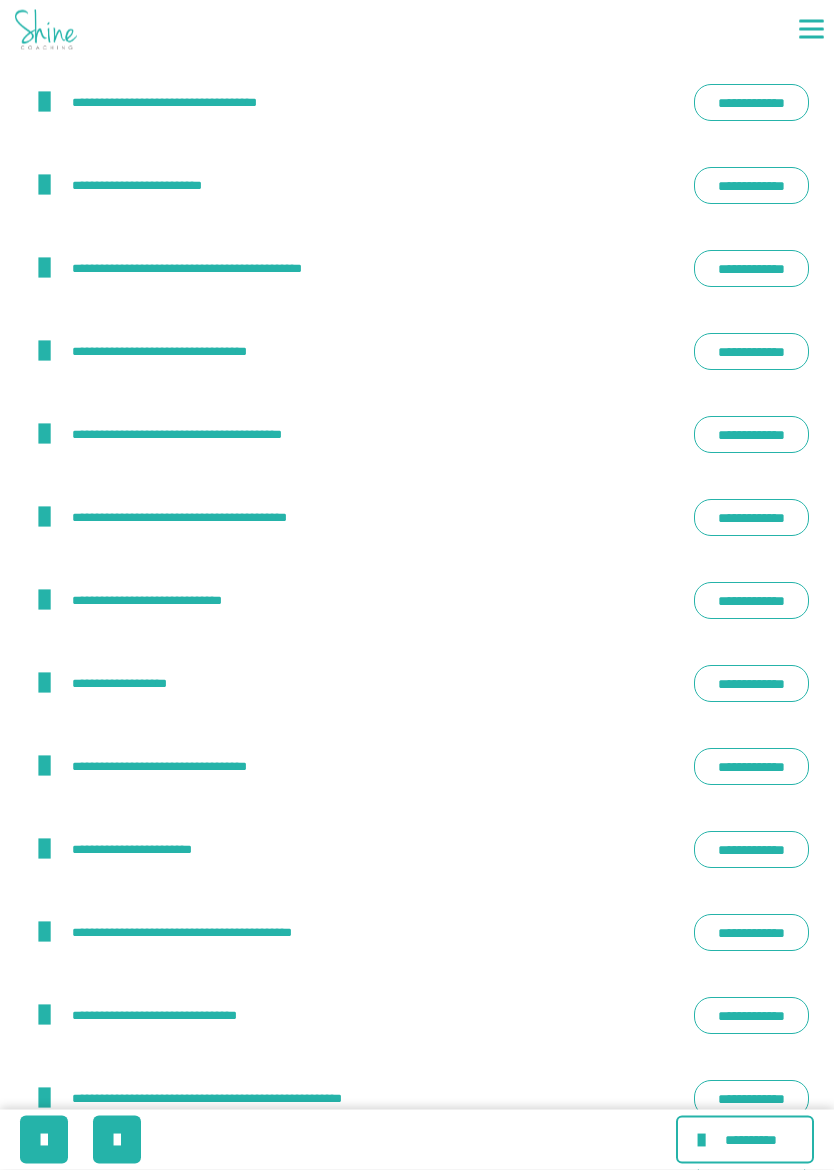 scroll, scrollTop: 2909, scrollLeft: 0, axis: vertical 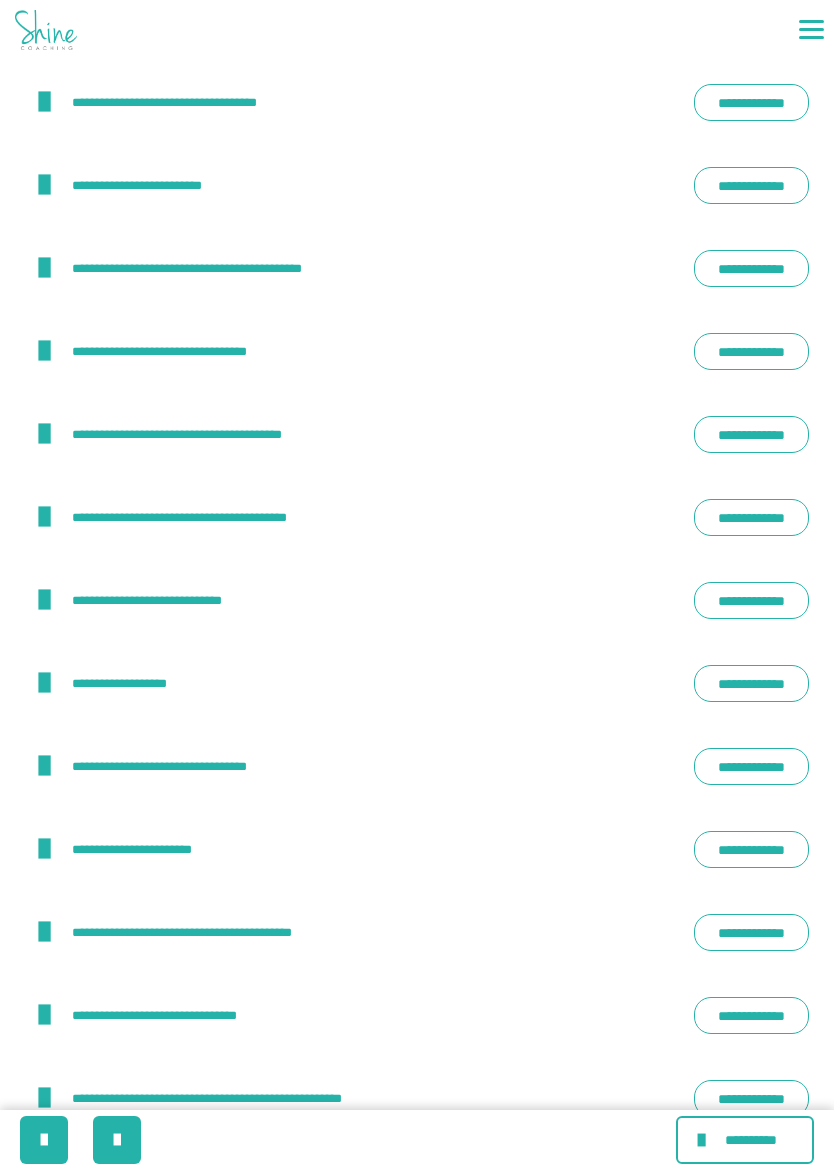 click on "**********" at bounding box center [751, 600] 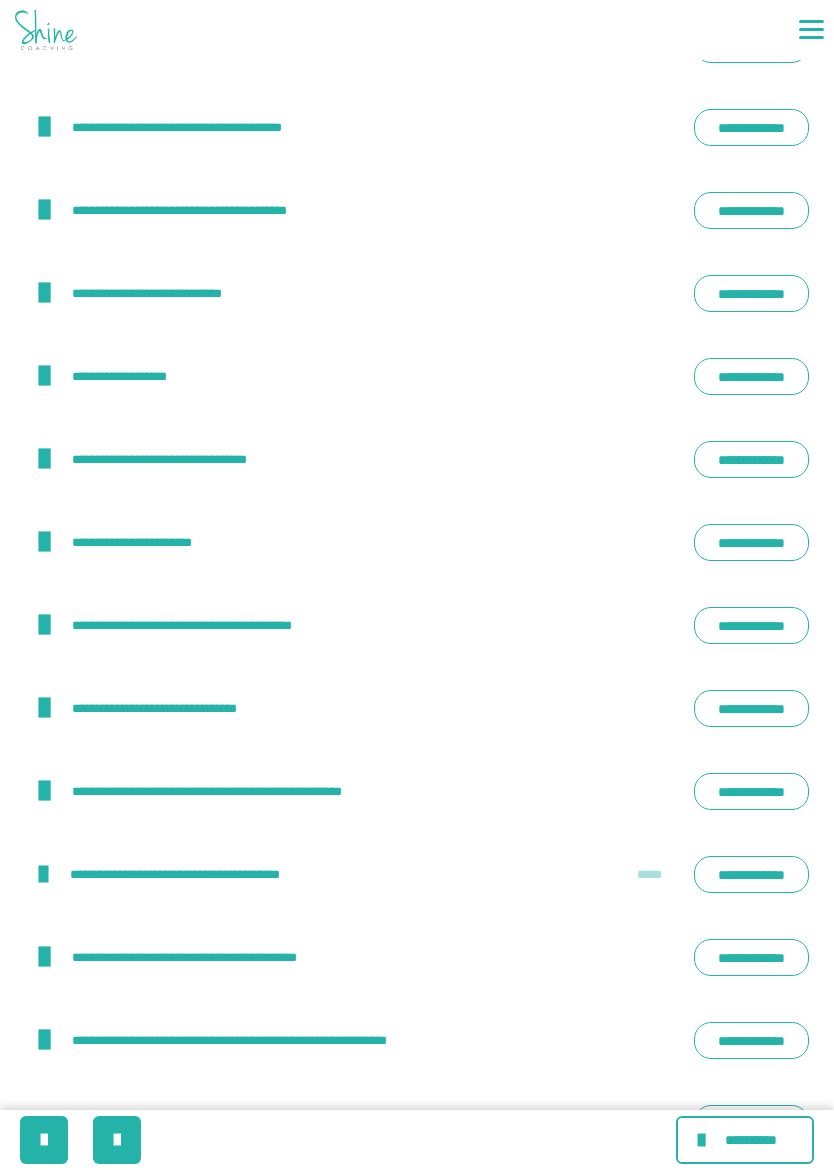 scroll, scrollTop: 3225, scrollLeft: 0, axis: vertical 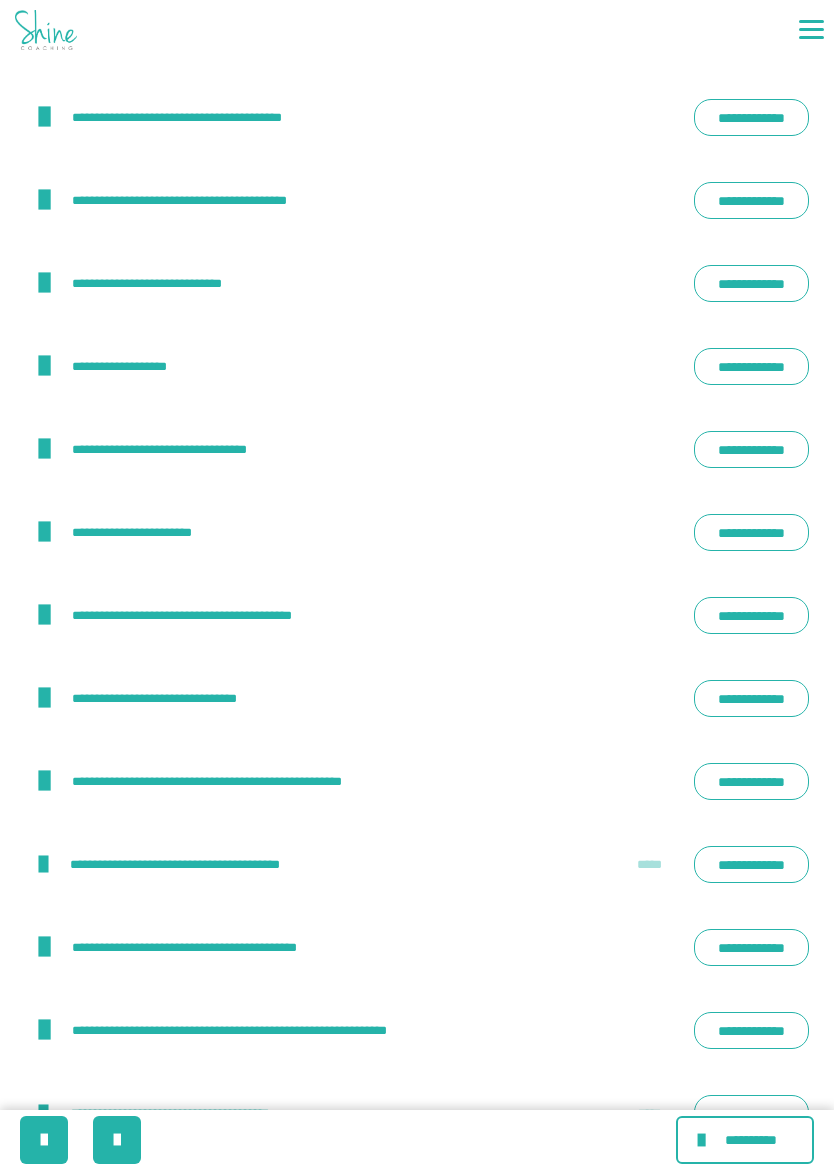 click on "**********" at bounding box center [751, 615] 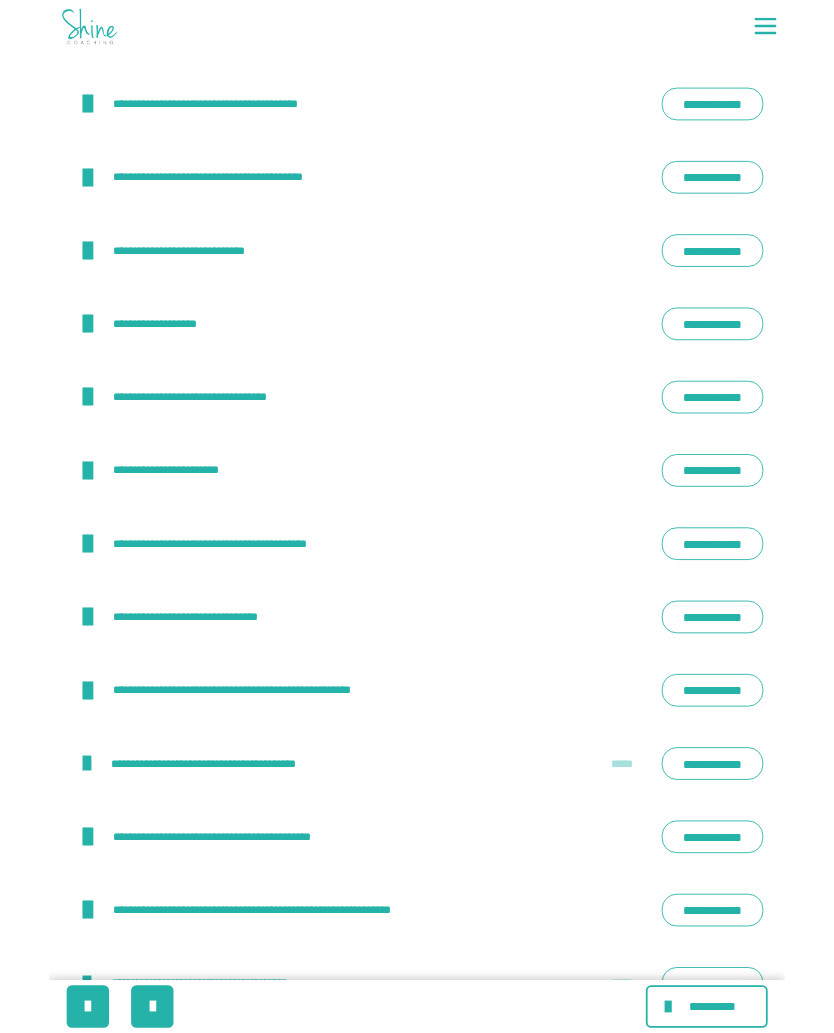 scroll, scrollTop: 3282, scrollLeft: 0, axis: vertical 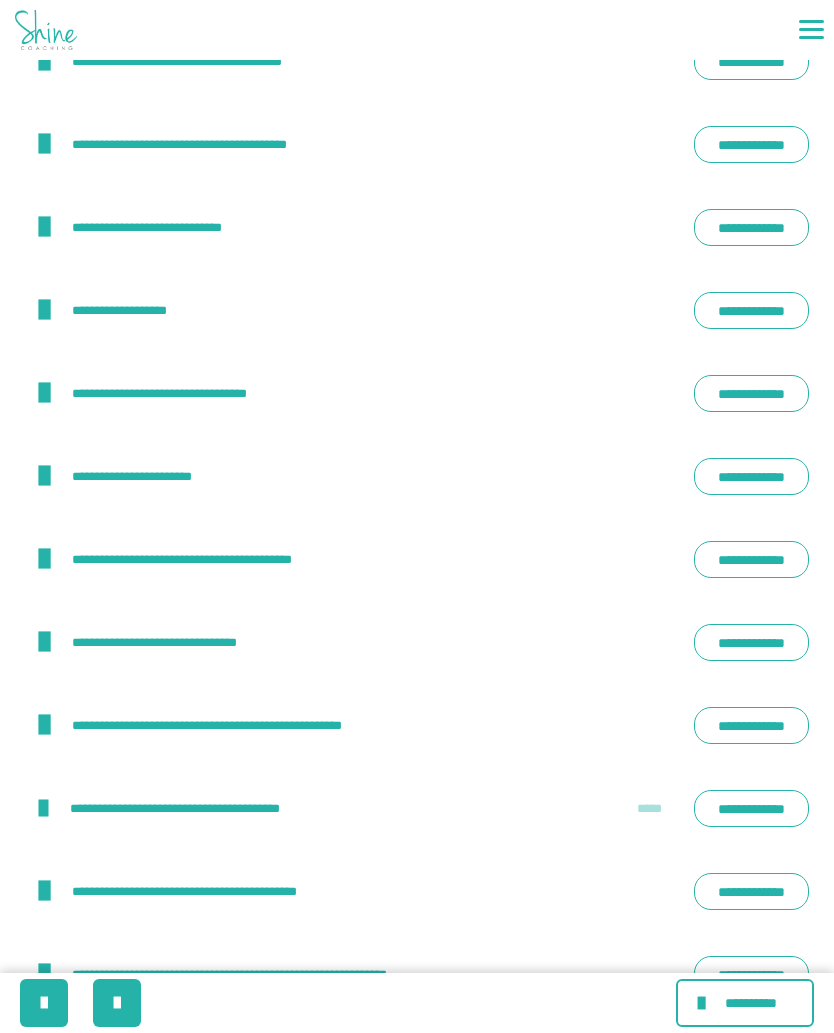 click on "**********" at bounding box center (751, 725) 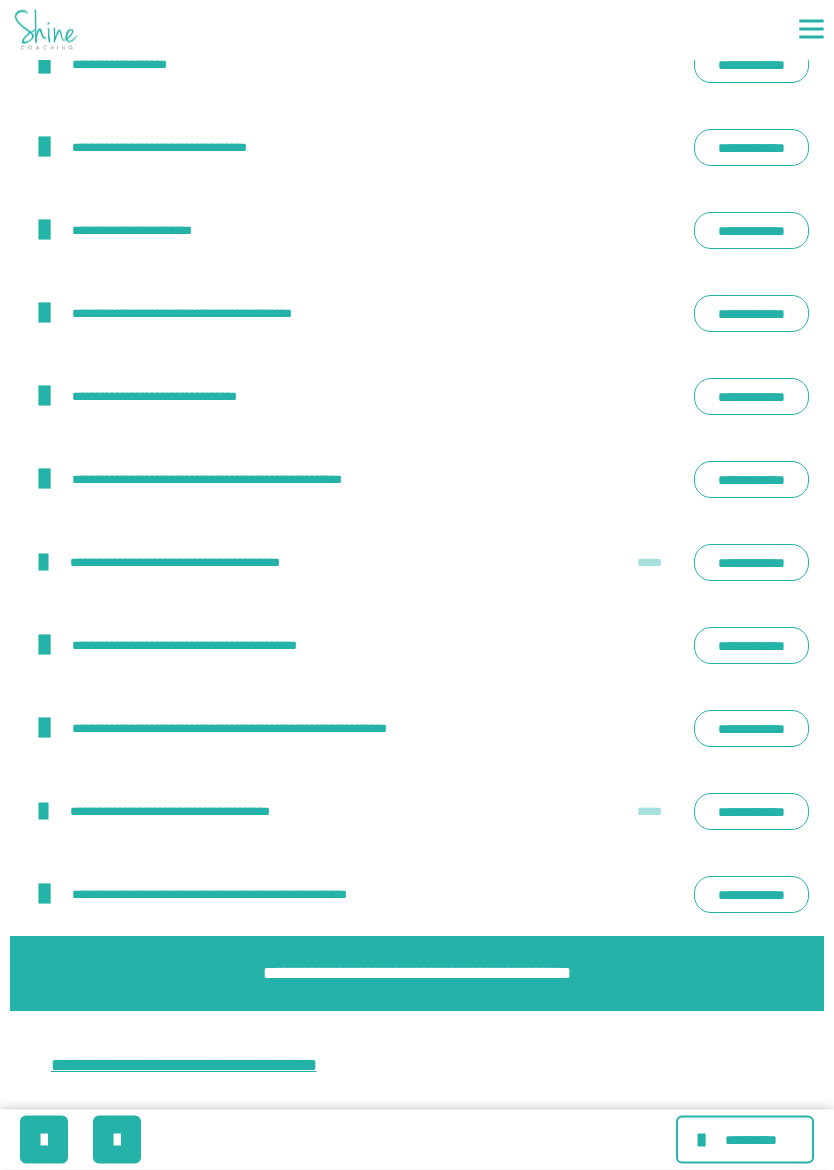 scroll, scrollTop: 3529, scrollLeft: 0, axis: vertical 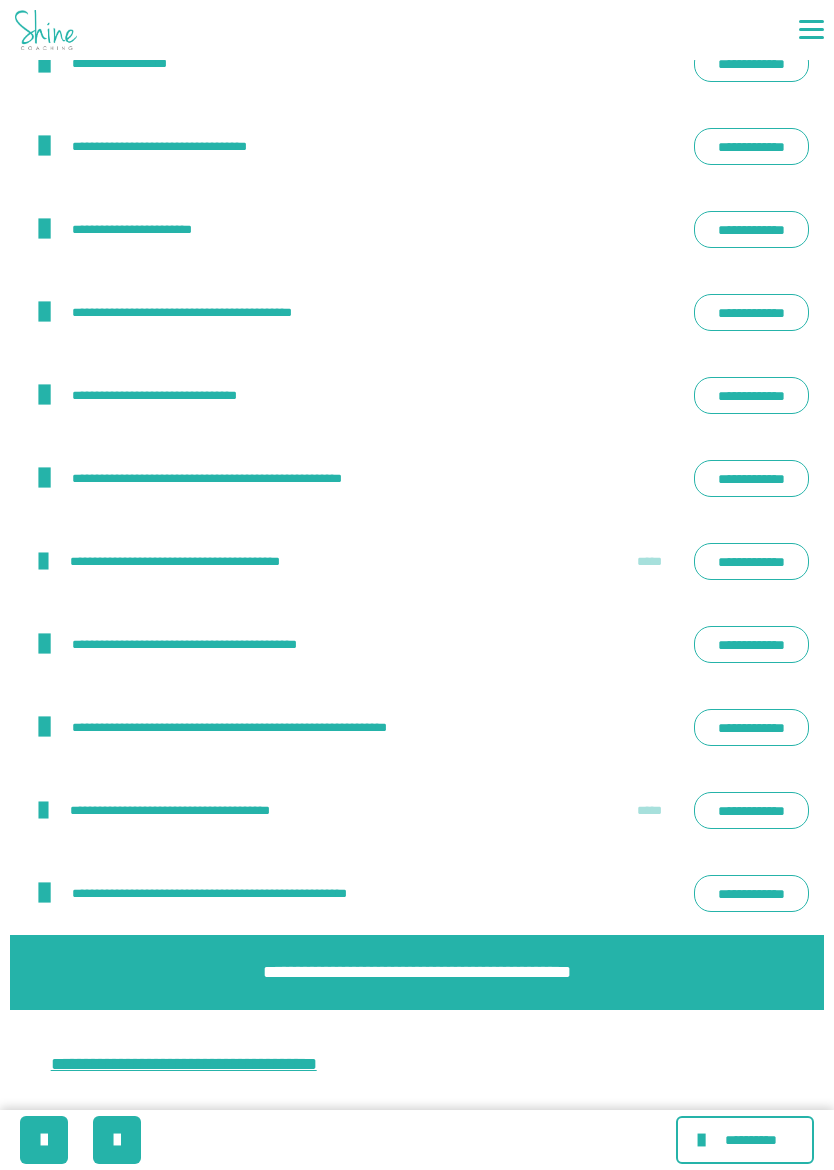 click on "**********" at bounding box center [751, 727] 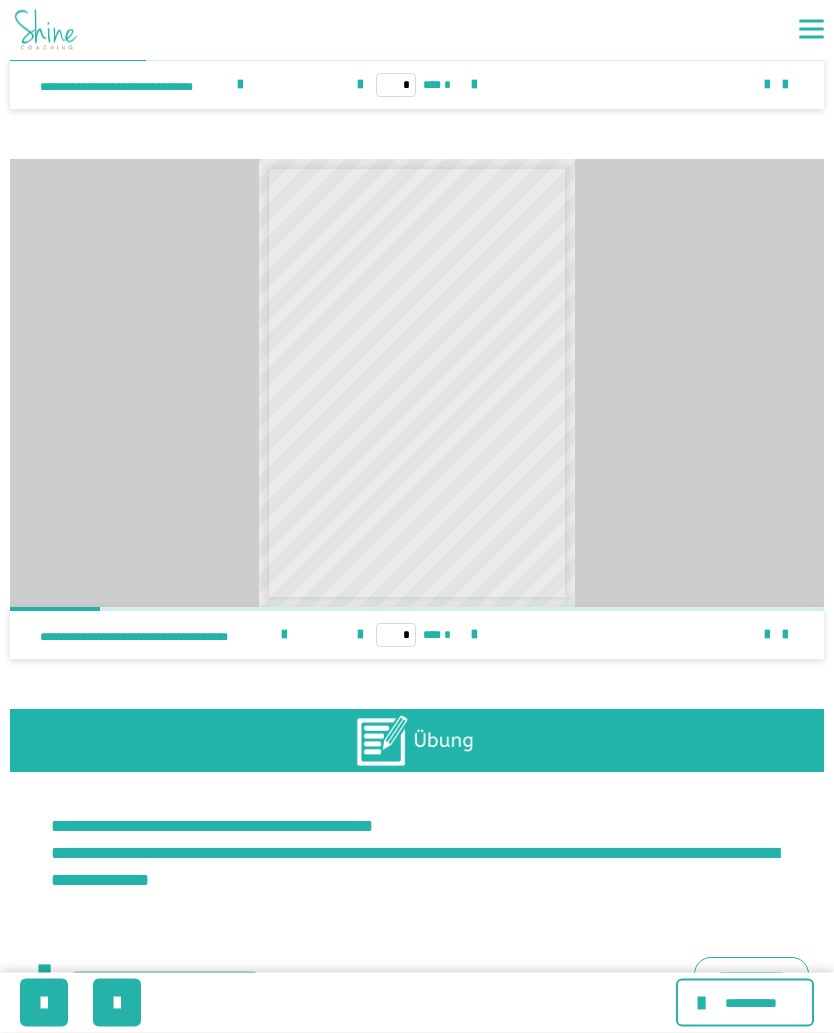 scroll, scrollTop: 2029, scrollLeft: 0, axis: vertical 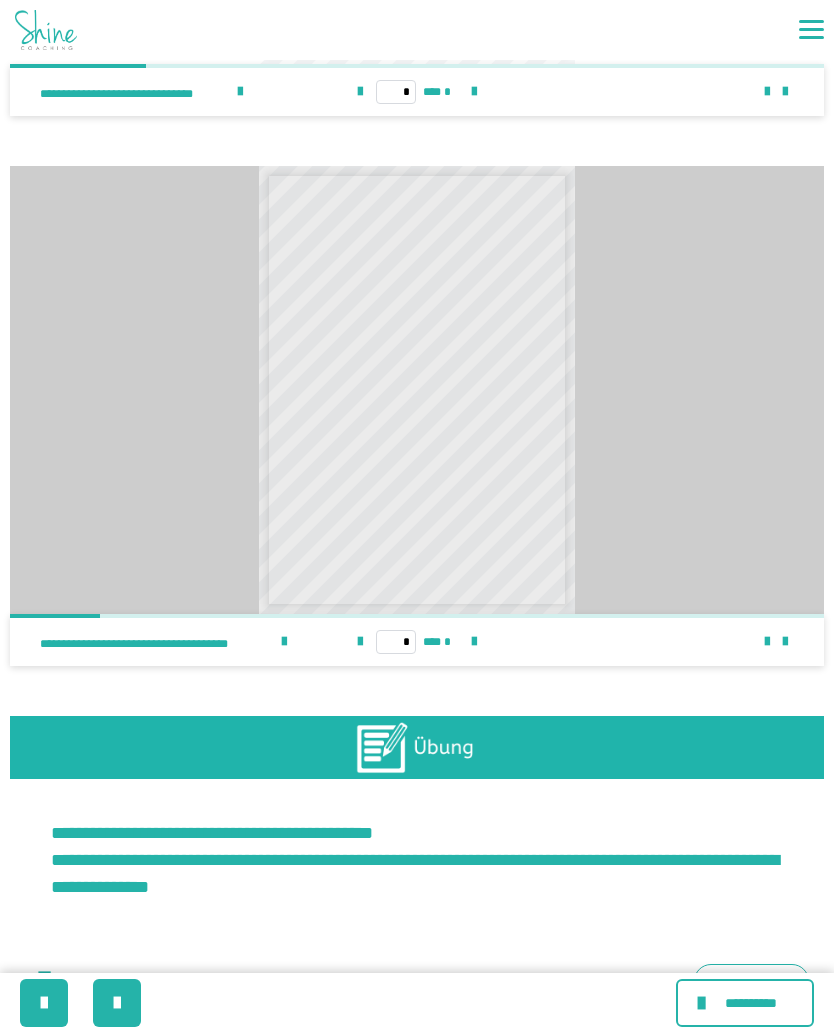click at bounding box center (704, 1003) 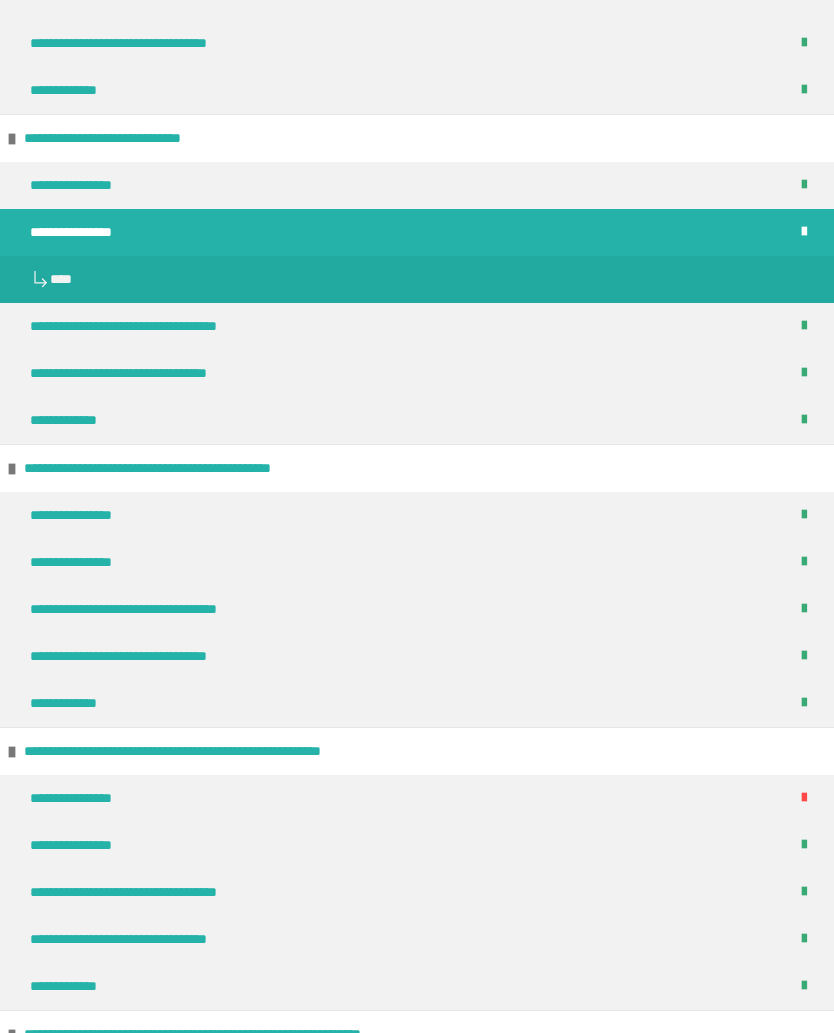 scroll, scrollTop: 1351, scrollLeft: 0, axis: vertical 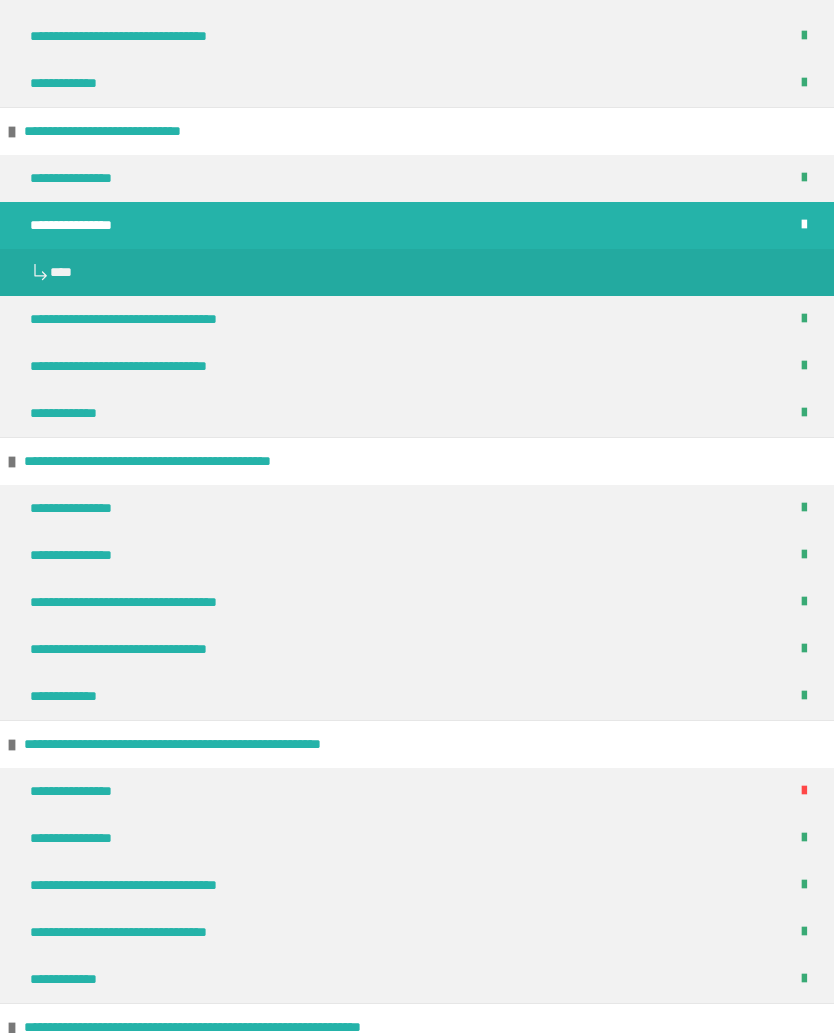 click on "**********" at bounding box center [77, 555] 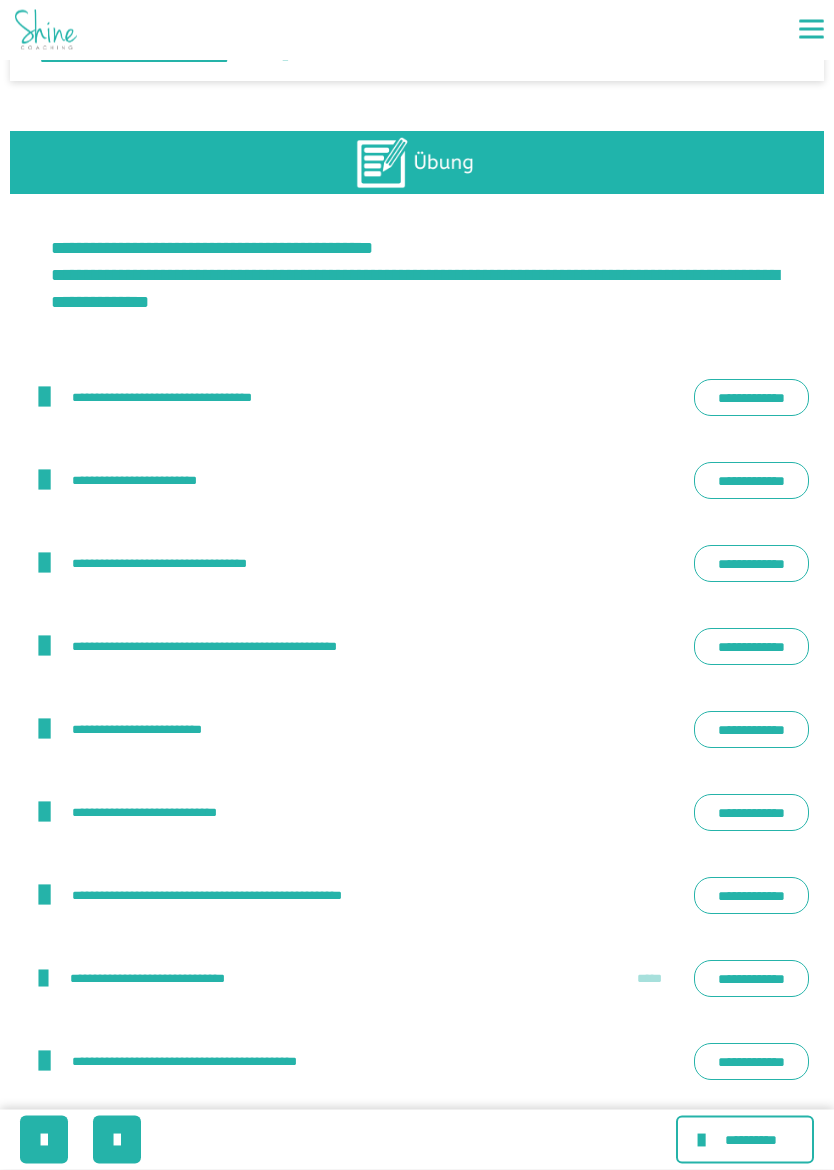 scroll, scrollTop: 2614, scrollLeft: 0, axis: vertical 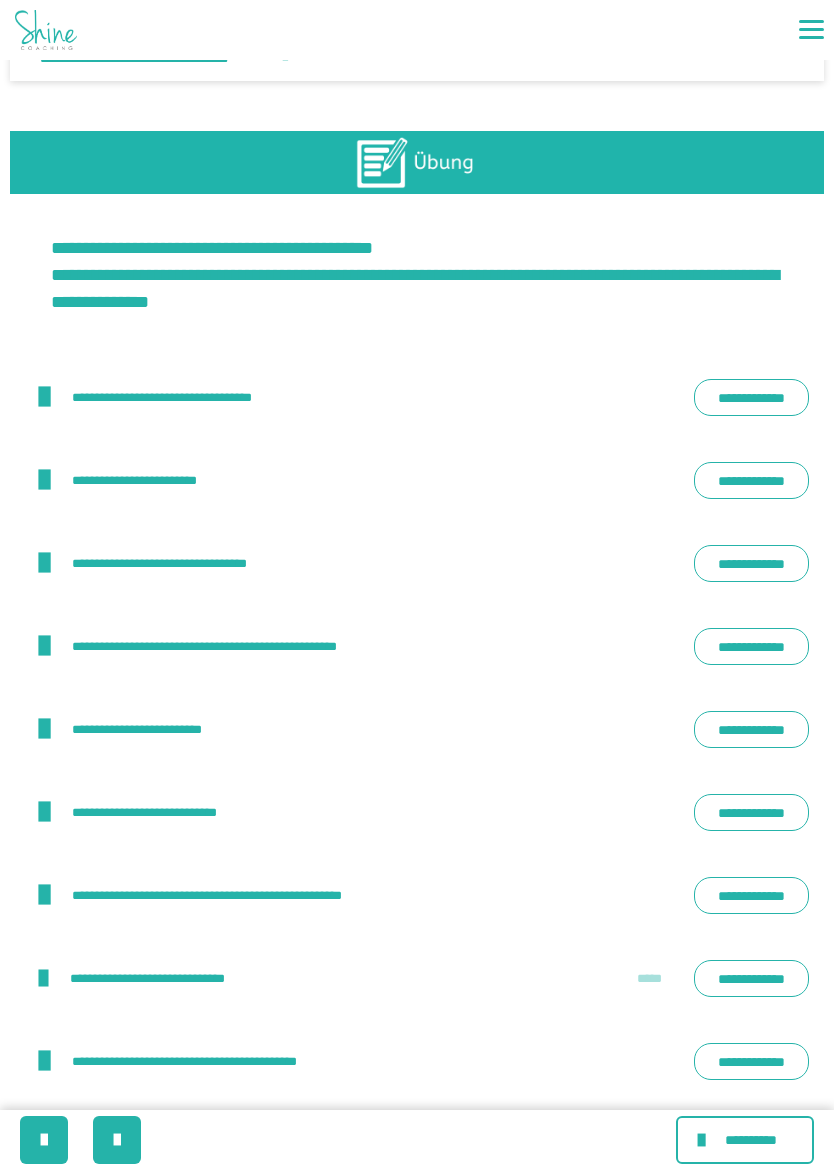 click on "**********" at bounding box center [751, 397] 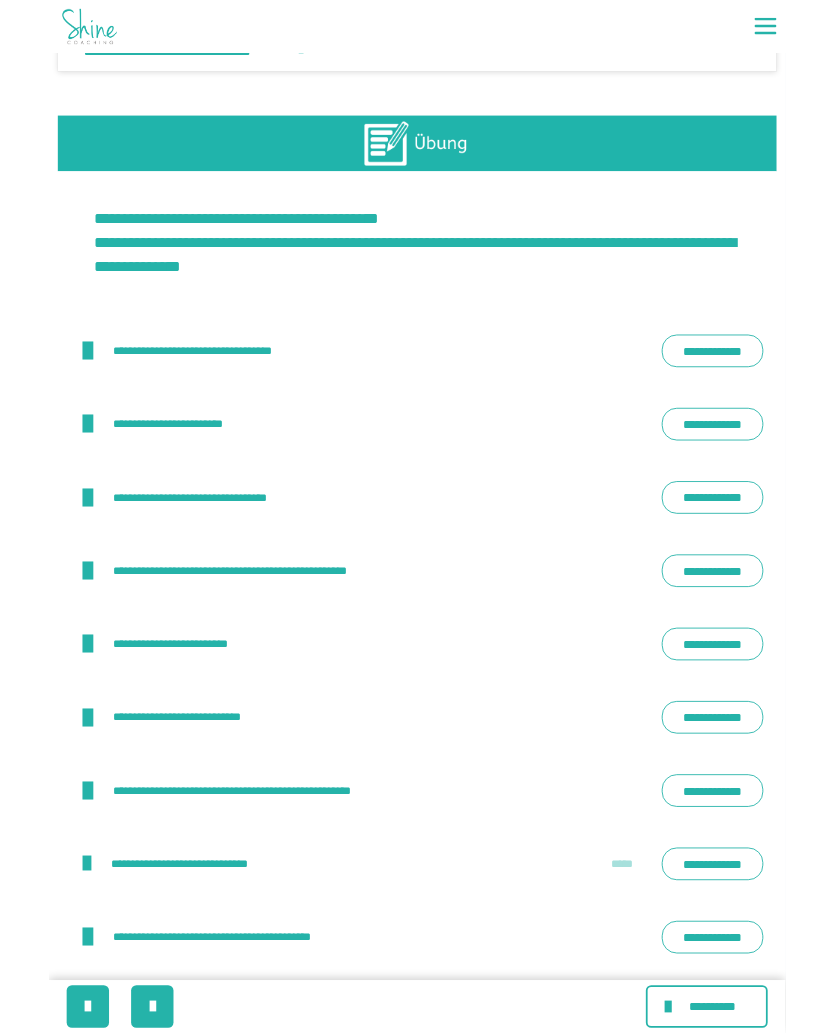 scroll, scrollTop: 2670, scrollLeft: 0, axis: vertical 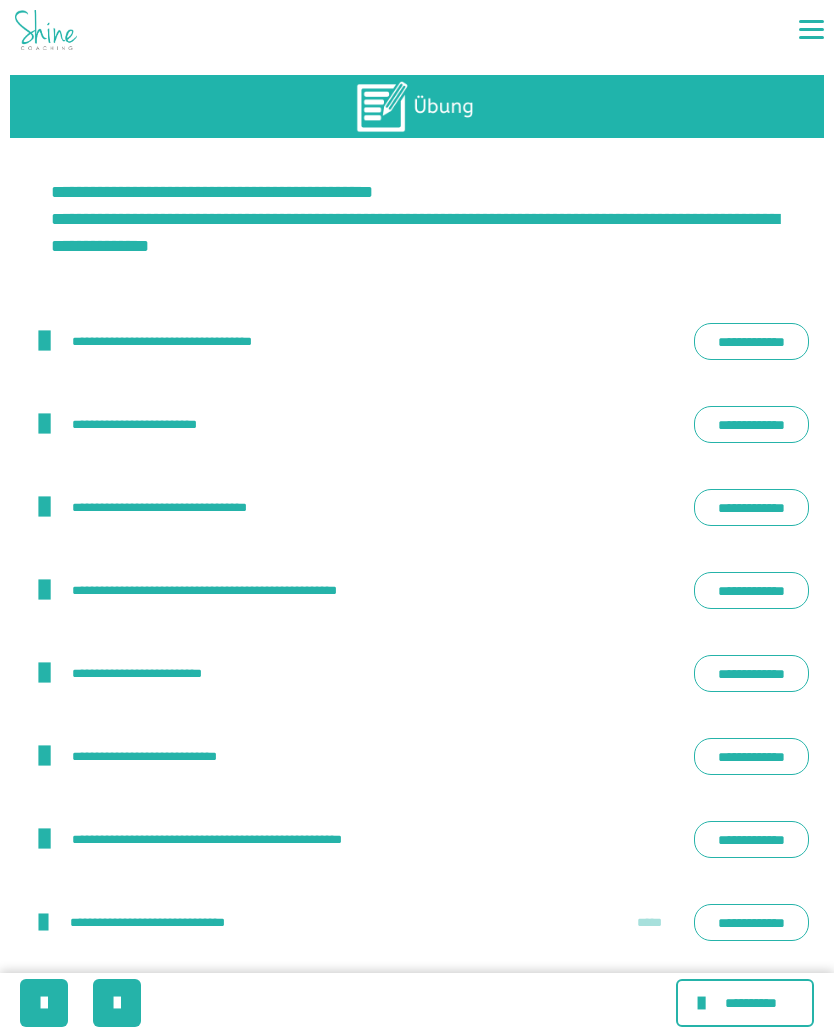 click on "**********" at bounding box center (751, 507) 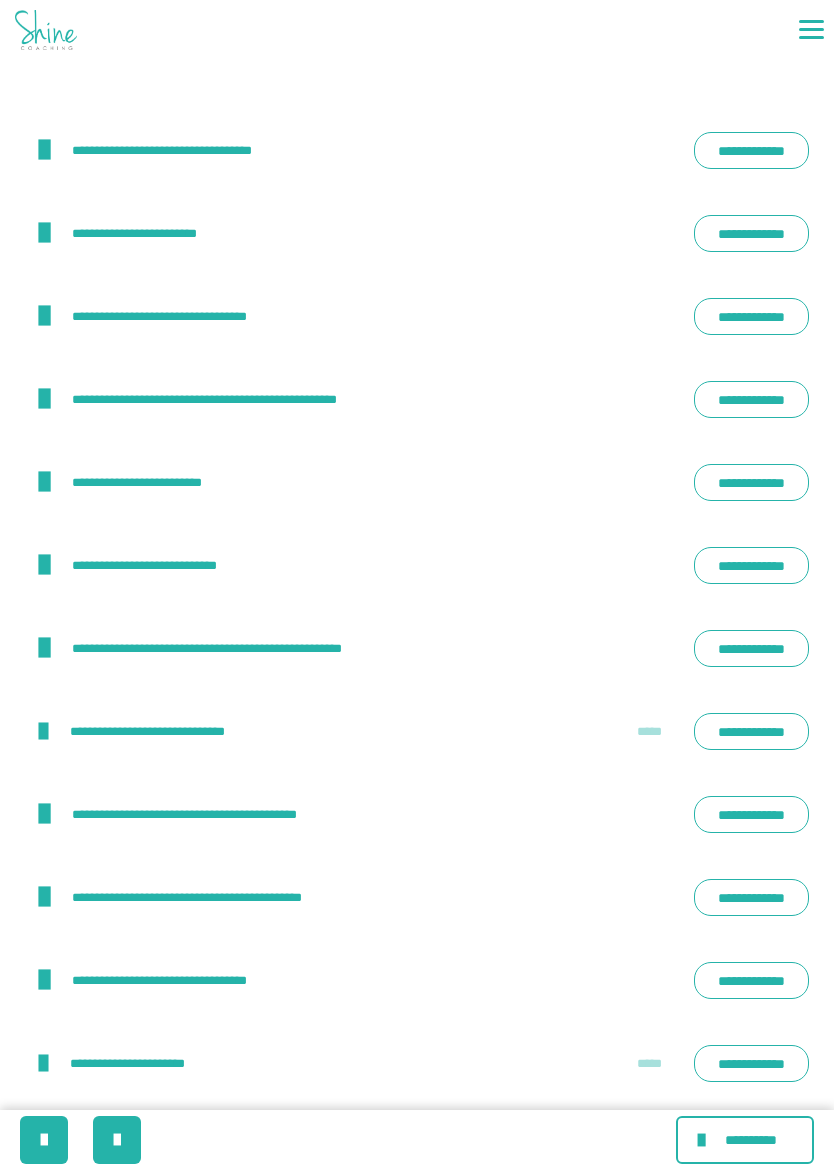 scroll, scrollTop: 2868, scrollLeft: 0, axis: vertical 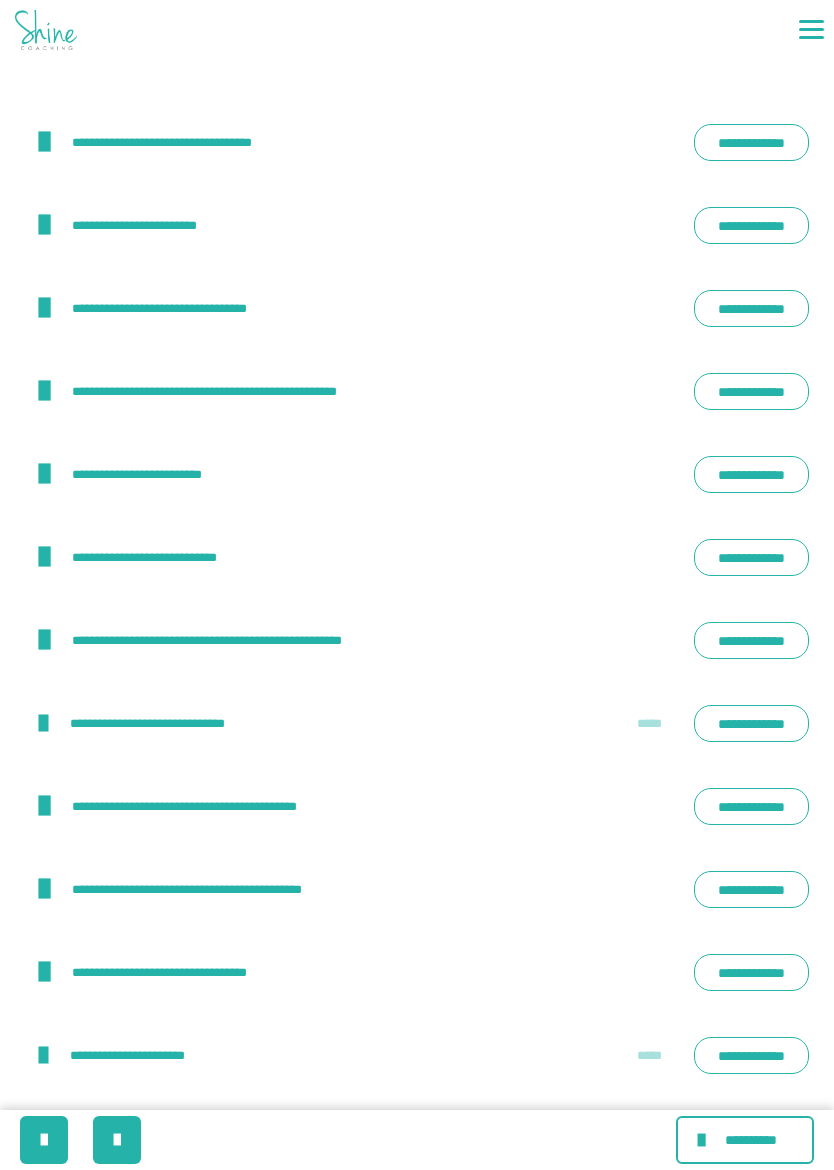 click on "**********" at bounding box center (751, 640) 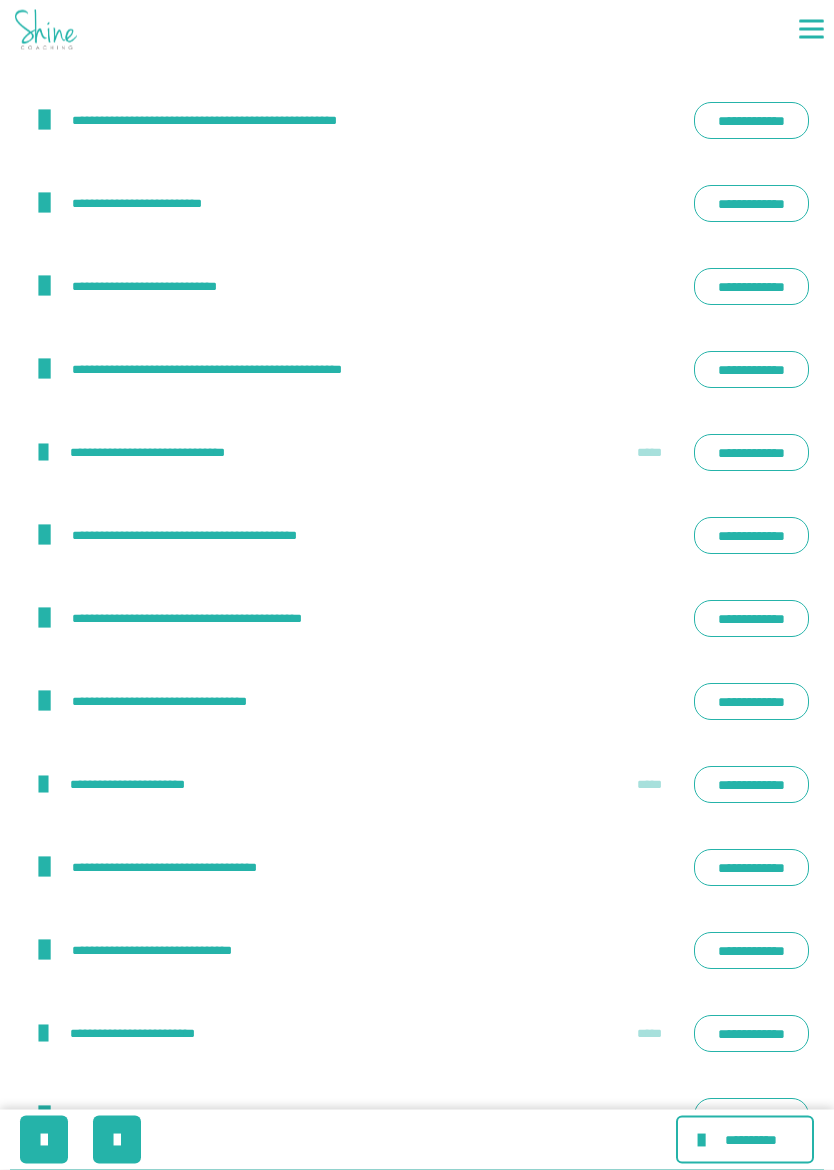 scroll, scrollTop: 3140, scrollLeft: 0, axis: vertical 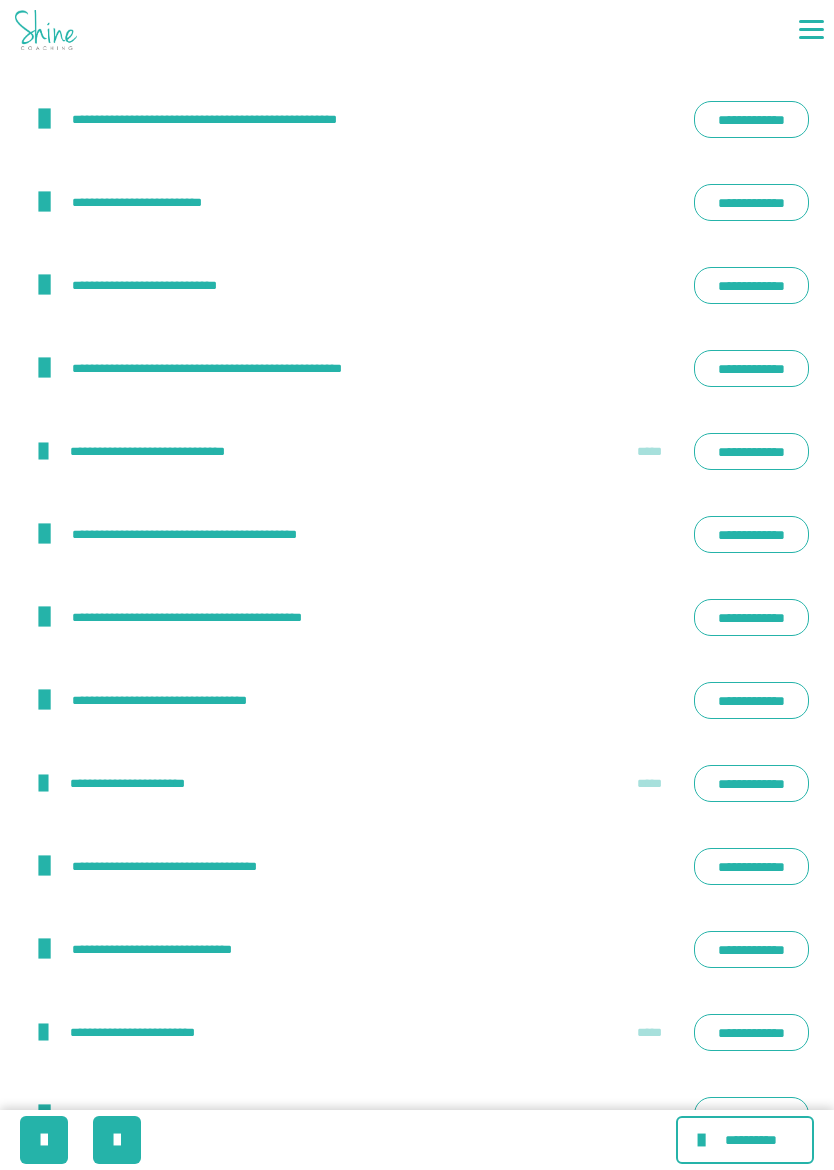 click on "**********" at bounding box center [751, 617] 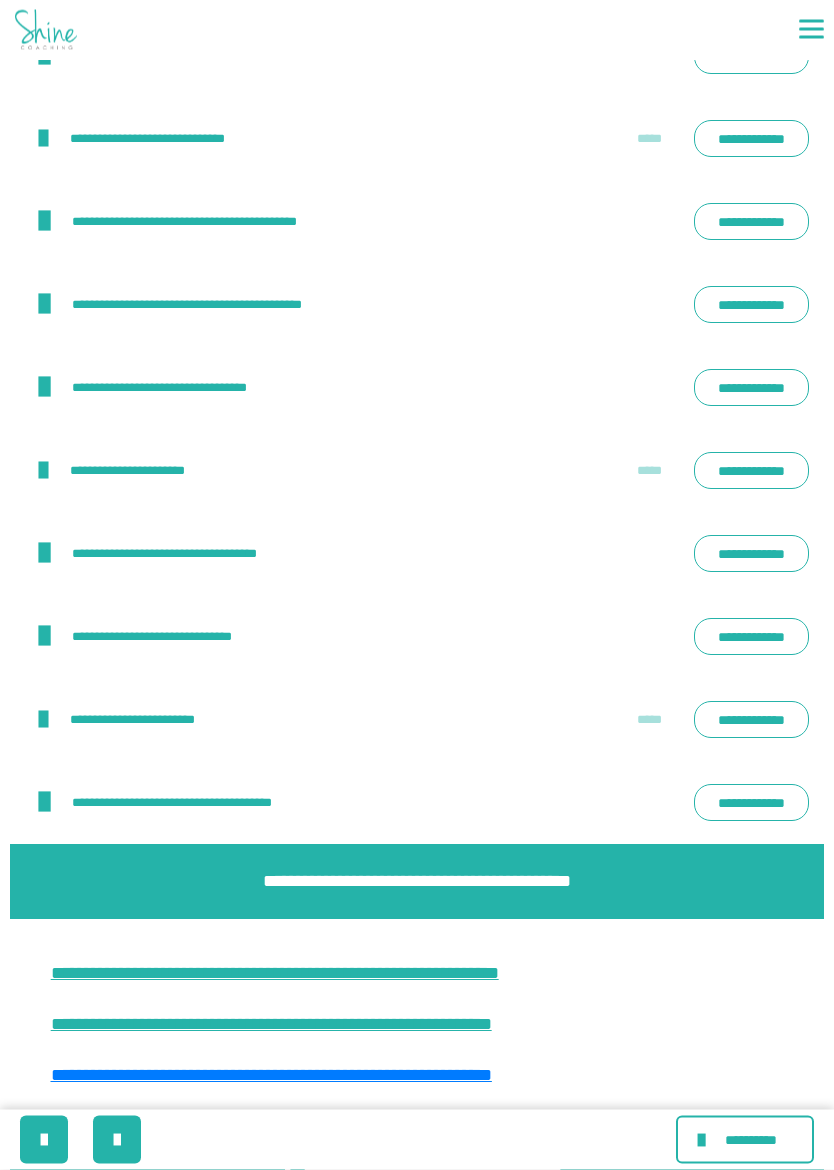 scroll, scrollTop: 3454, scrollLeft: 0, axis: vertical 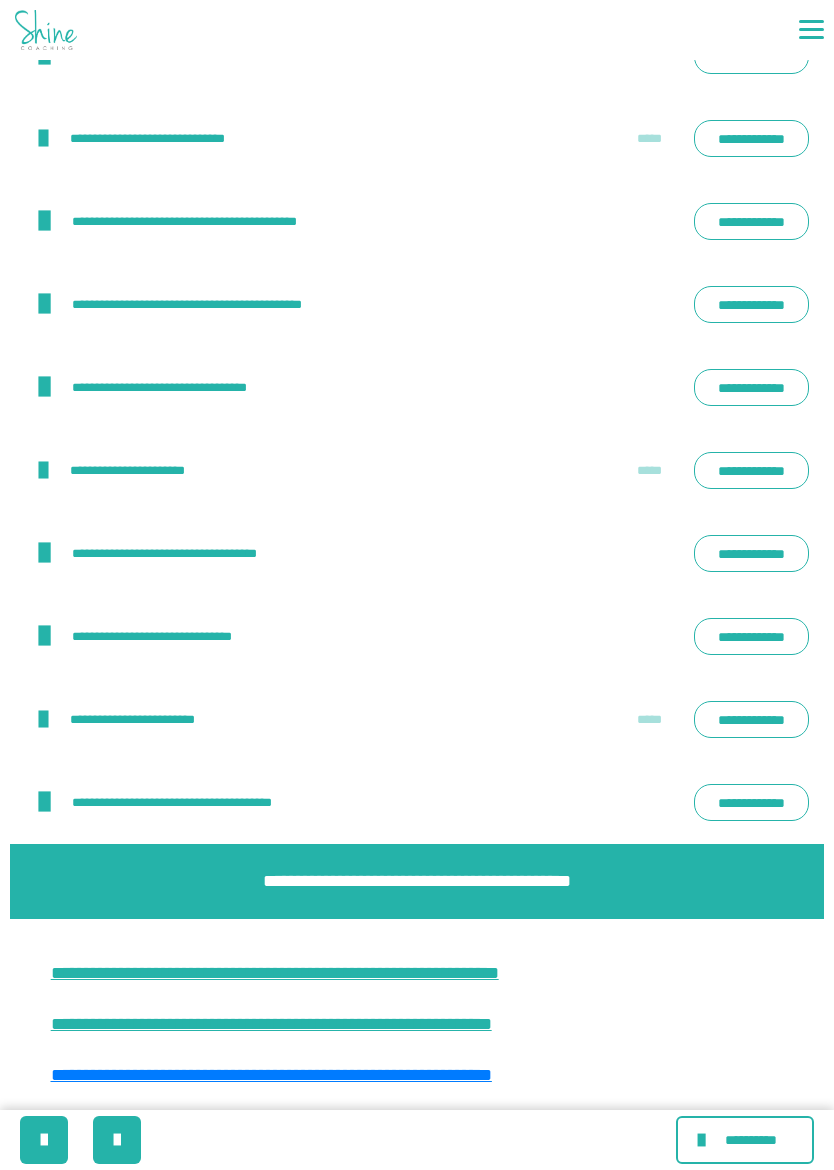 click at bounding box center (704, 1140) 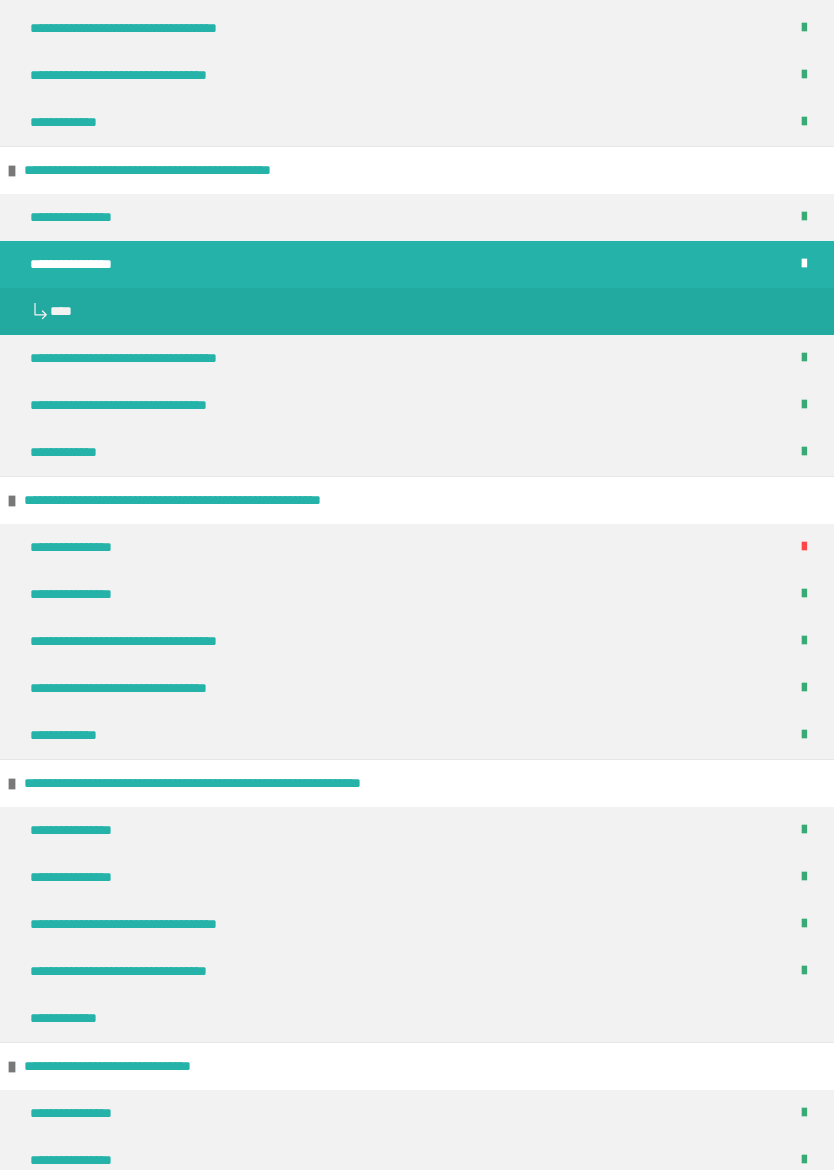 scroll, scrollTop: 1604, scrollLeft: 0, axis: vertical 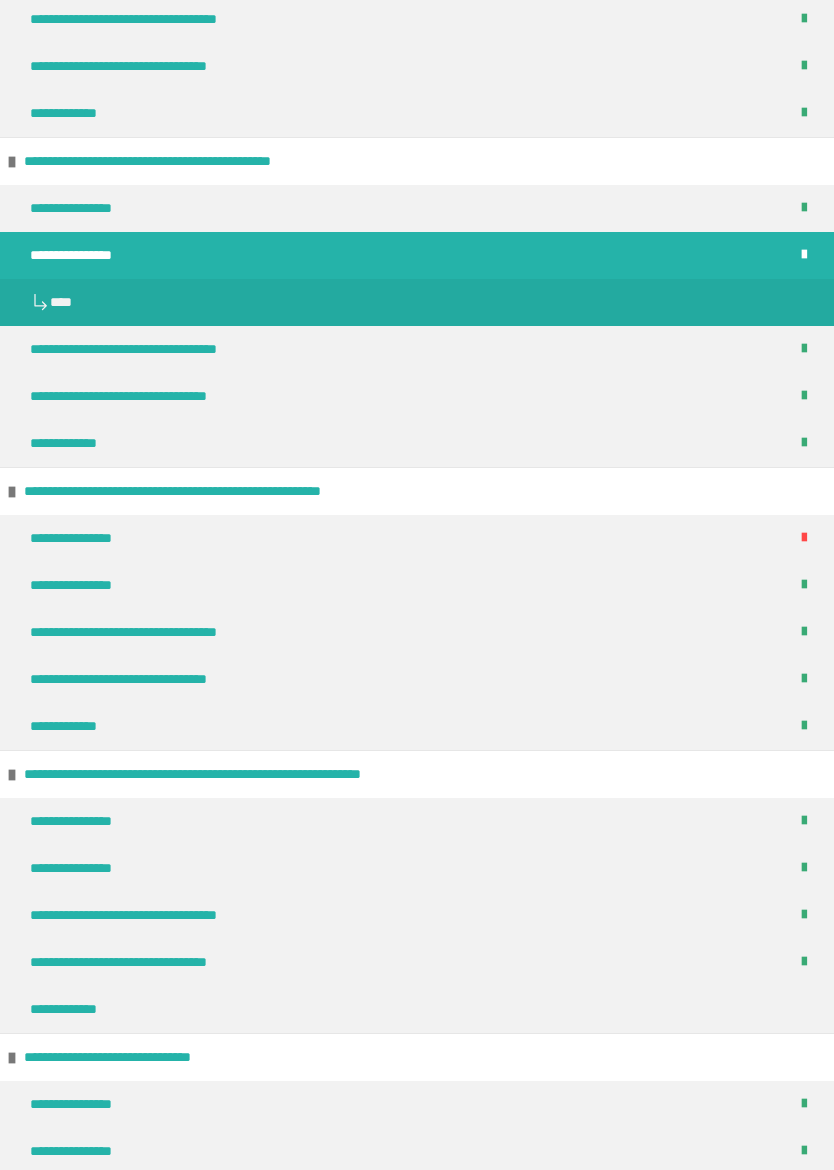 click on "**********" at bounding box center [77, 585] 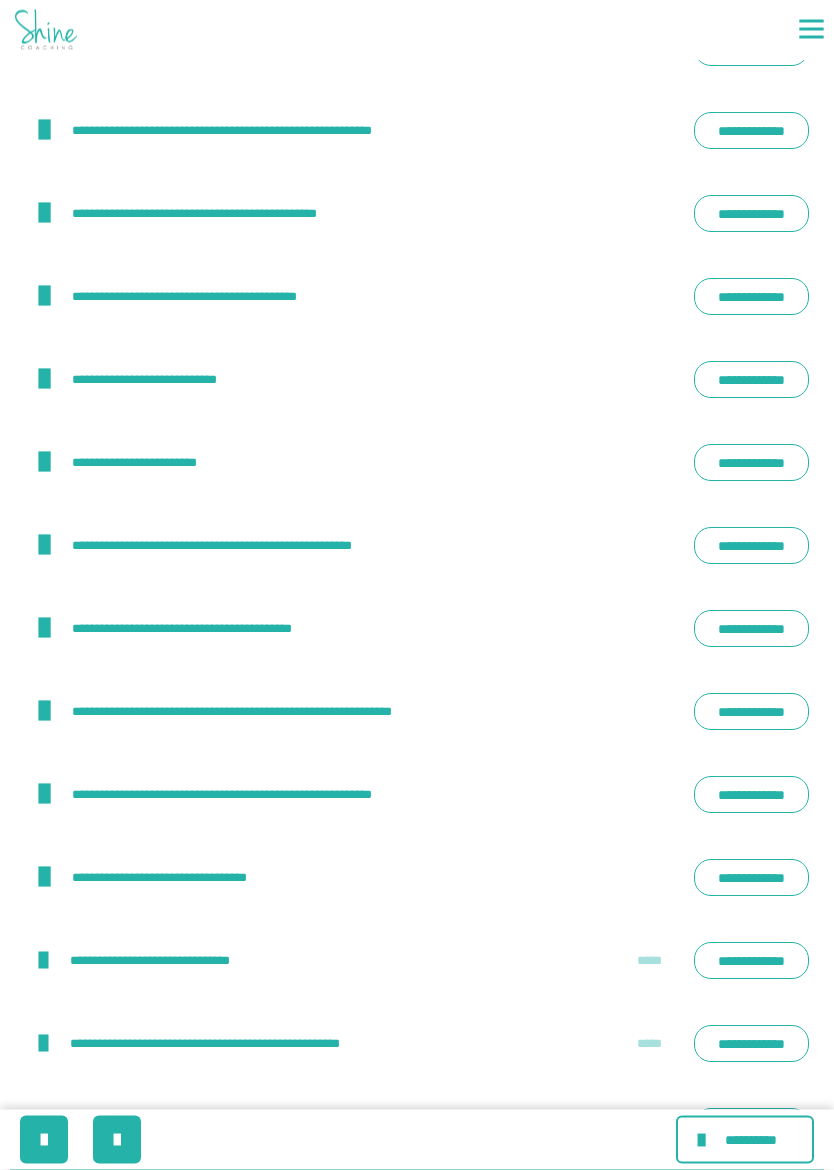 scroll, scrollTop: 2740, scrollLeft: 0, axis: vertical 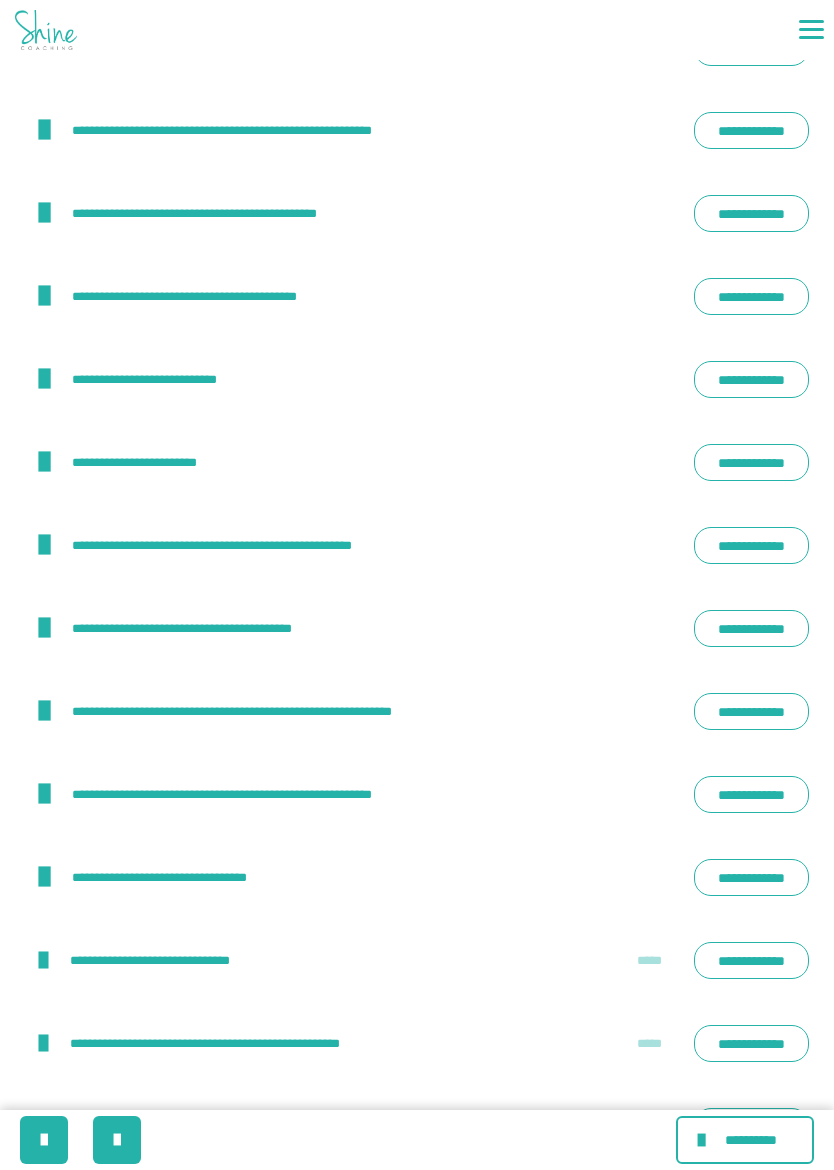 click on "**********" at bounding box center (751, 47) 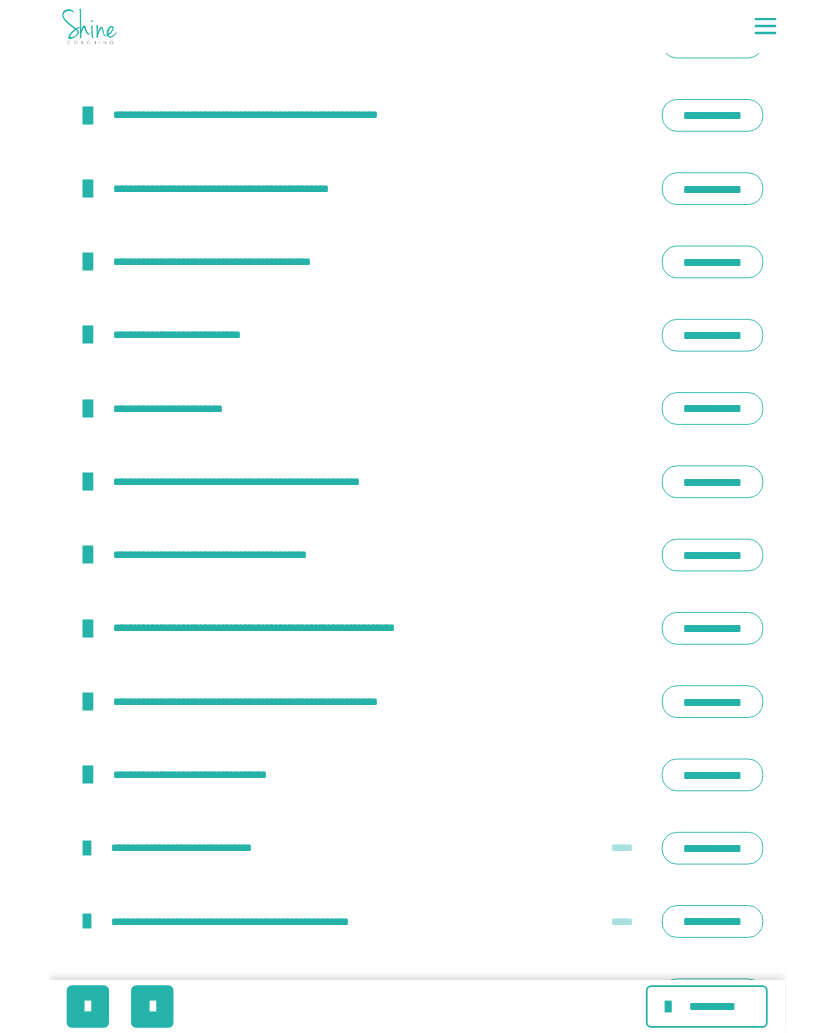 scroll, scrollTop: 2796, scrollLeft: 0, axis: vertical 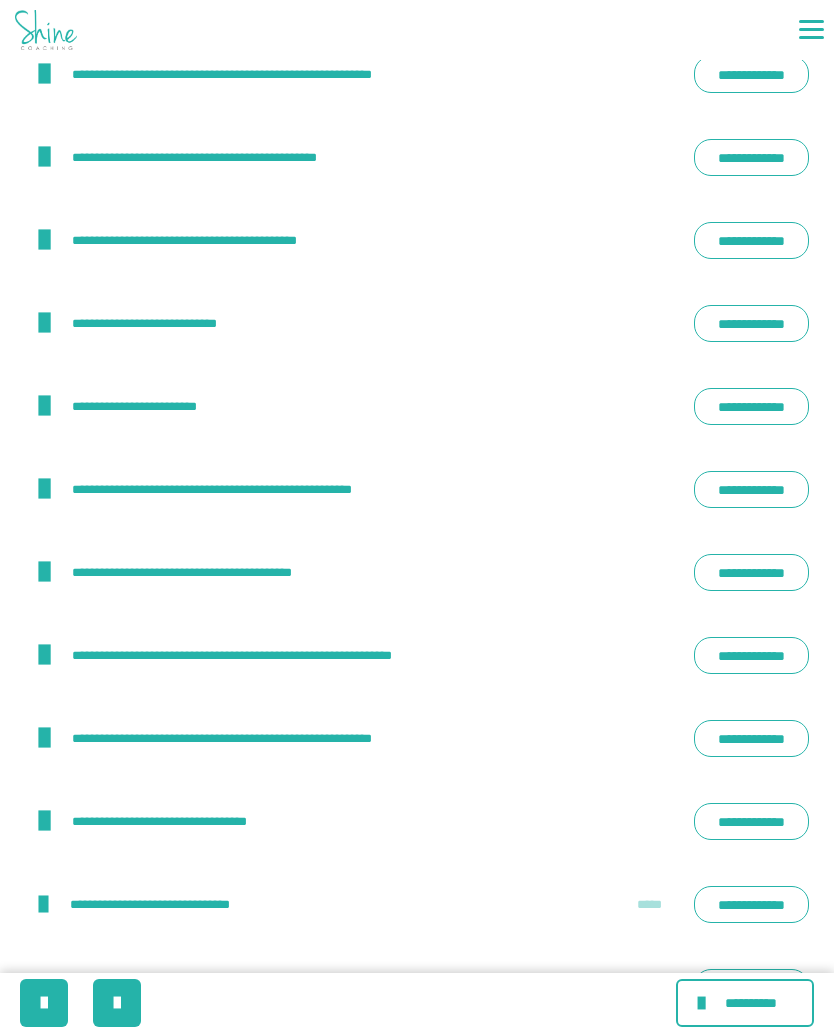 click on "**********" at bounding box center [751, 157] 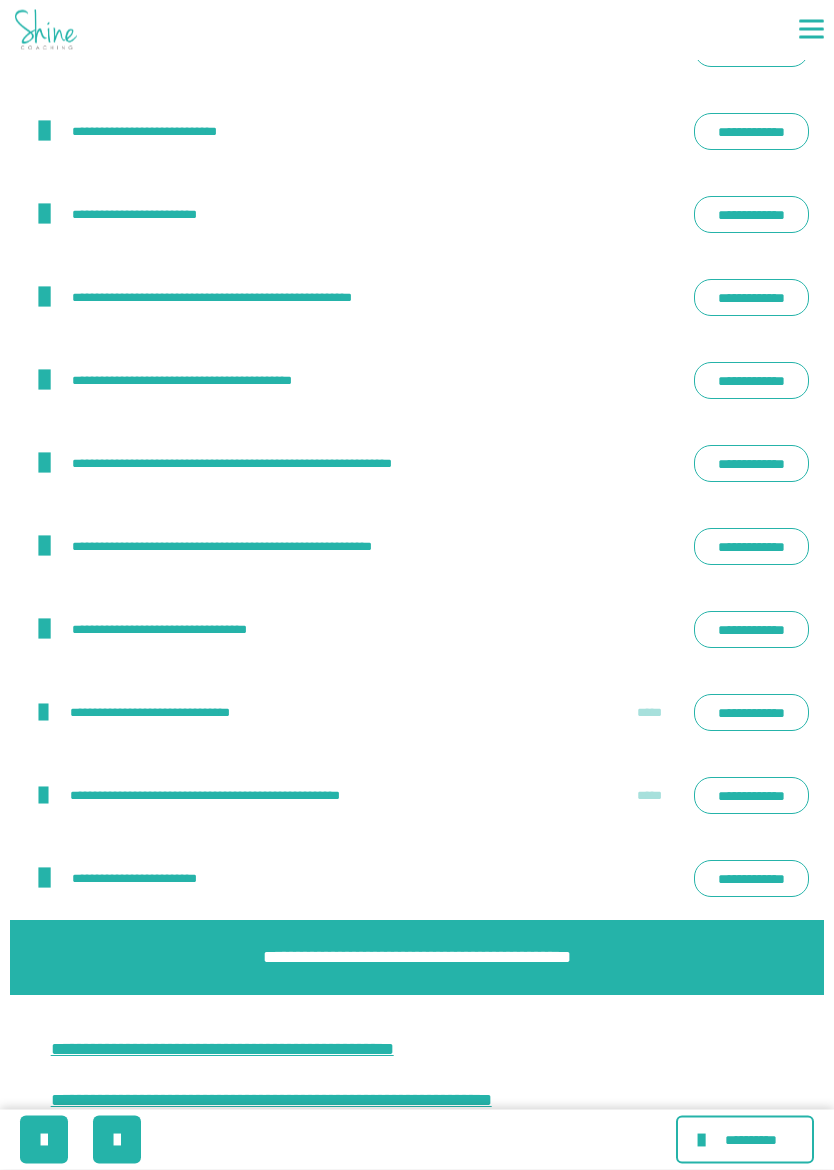scroll, scrollTop: 2988, scrollLeft: 0, axis: vertical 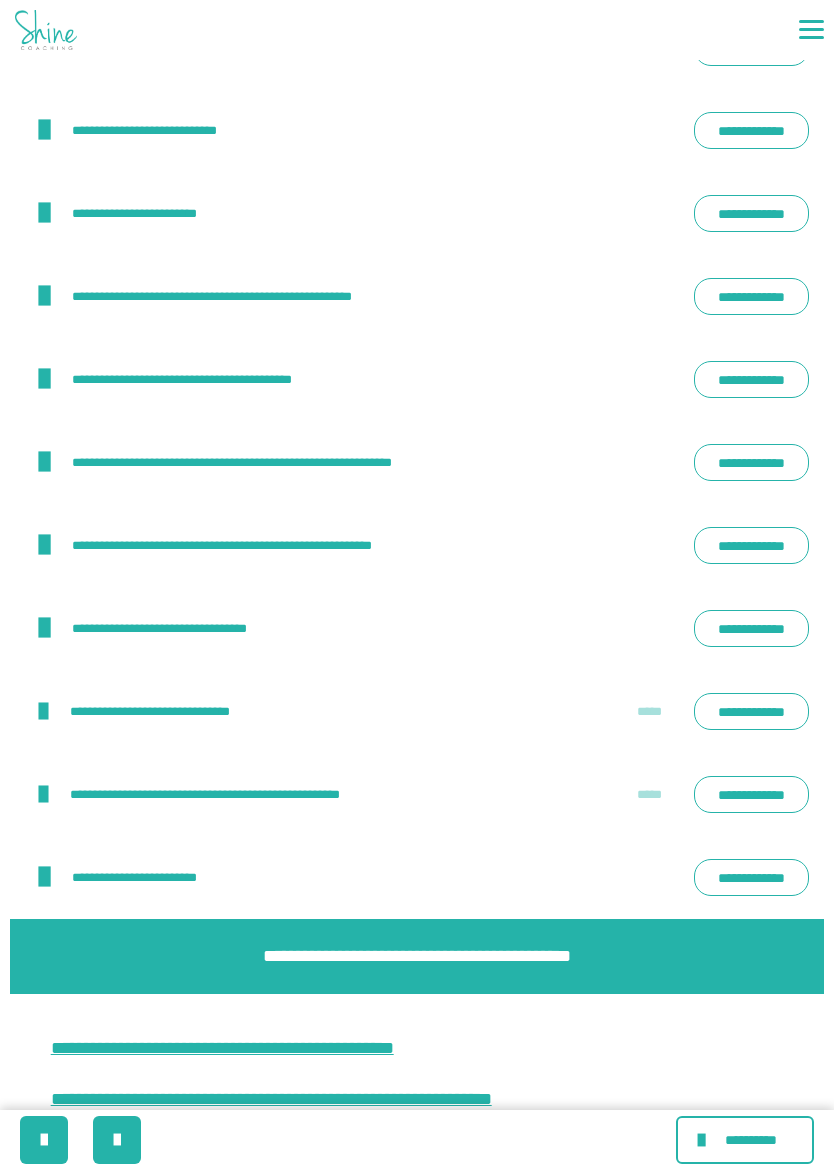 click on "**********" at bounding box center (751, 462) 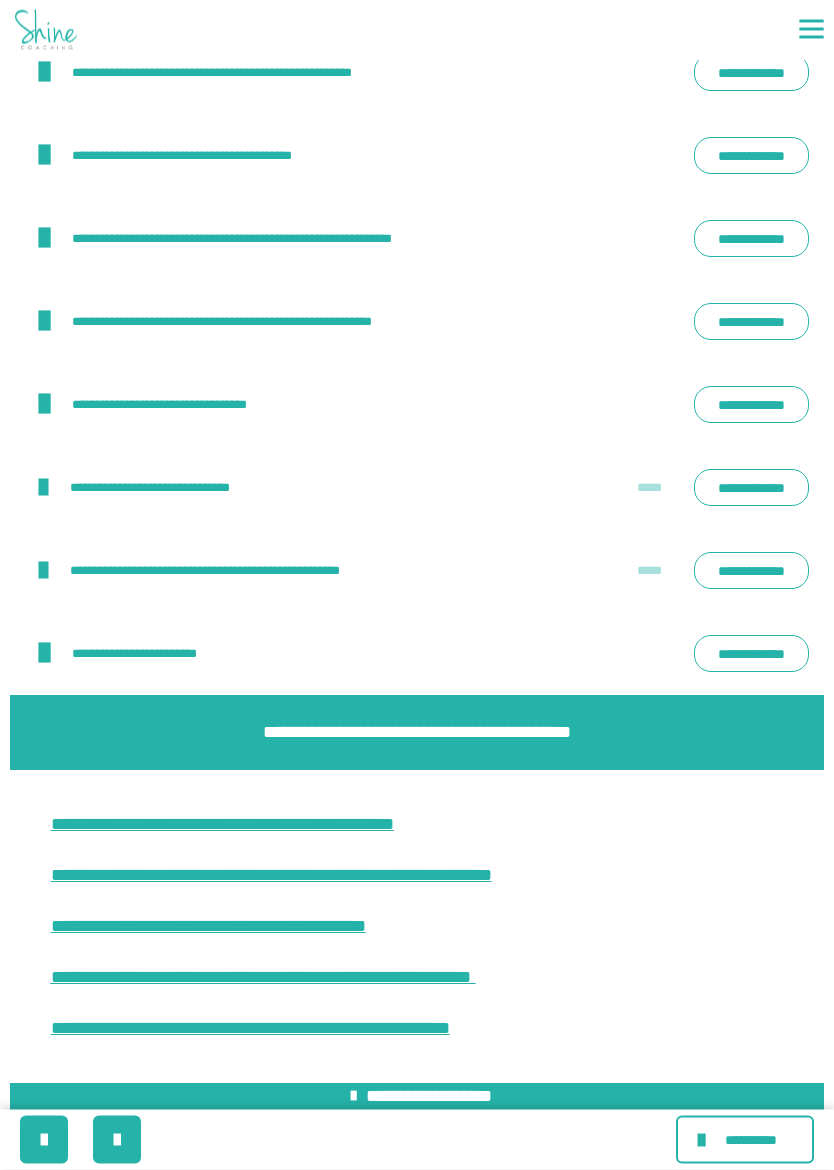 scroll, scrollTop: 3213, scrollLeft: 0, axis: vertical 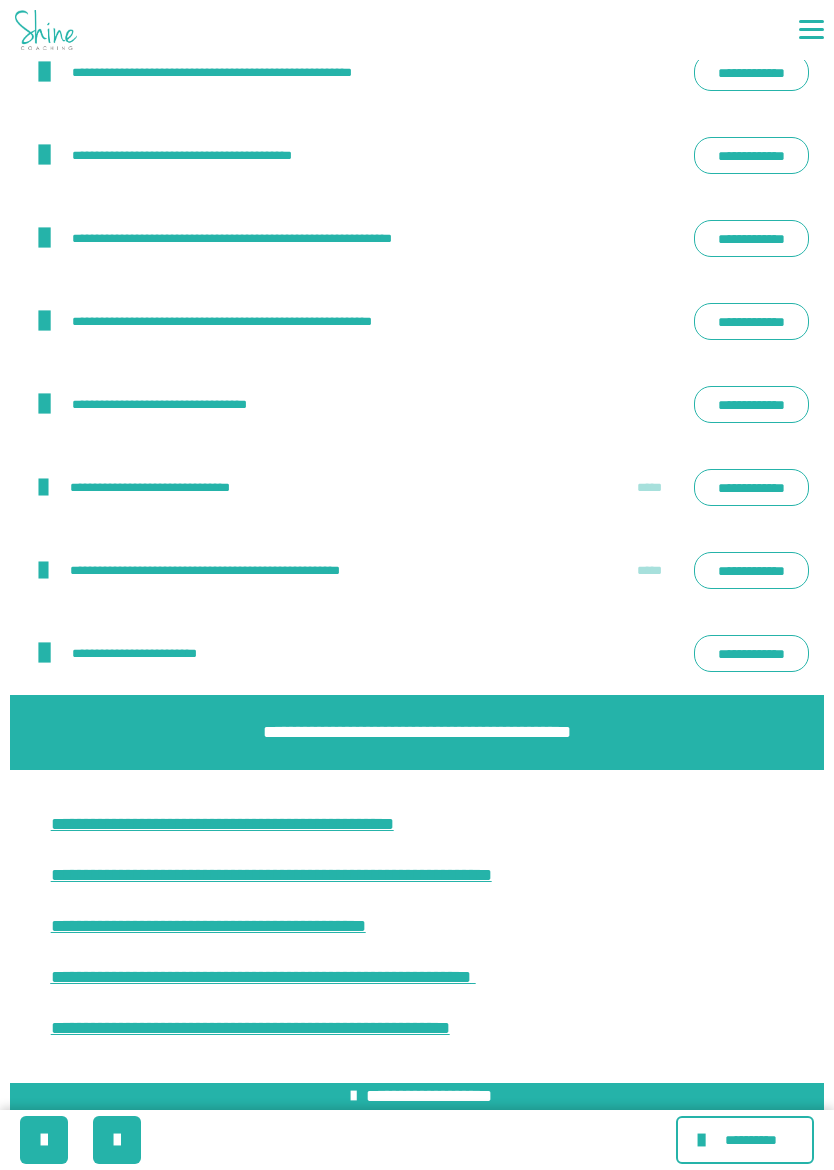 click on "**********" at bounding box center [751, 321] 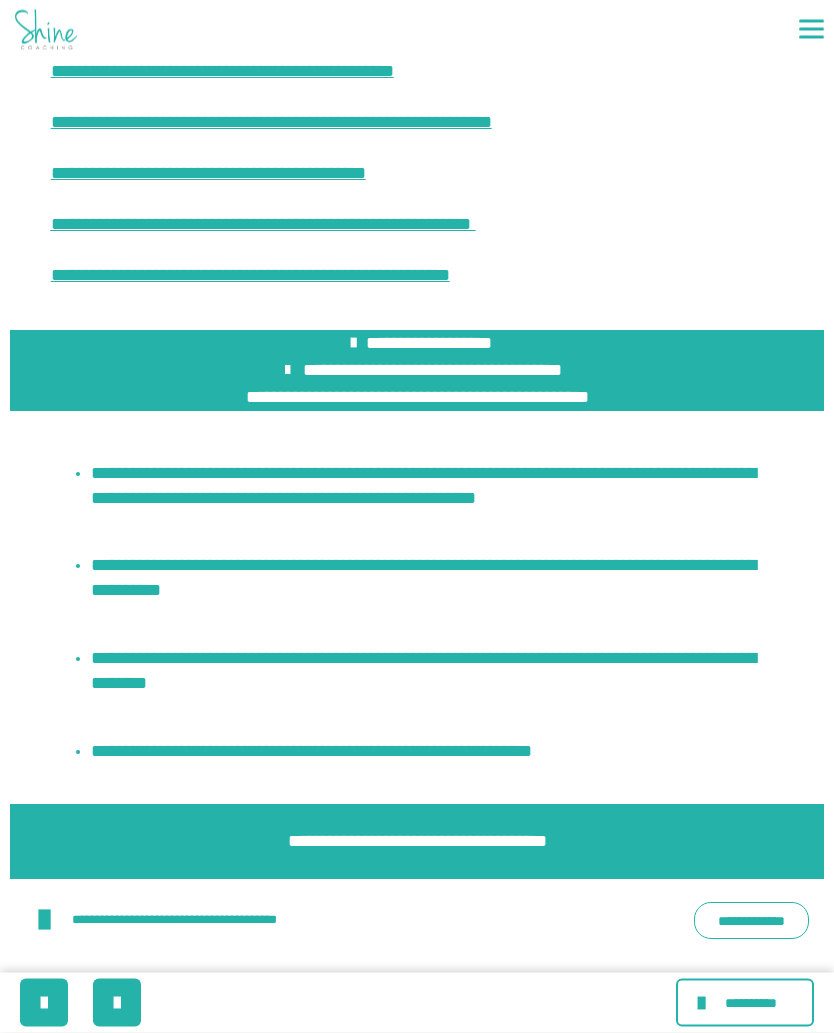 scroll, scrollTop: 4239, scrollLeft: 0, axis: vertical 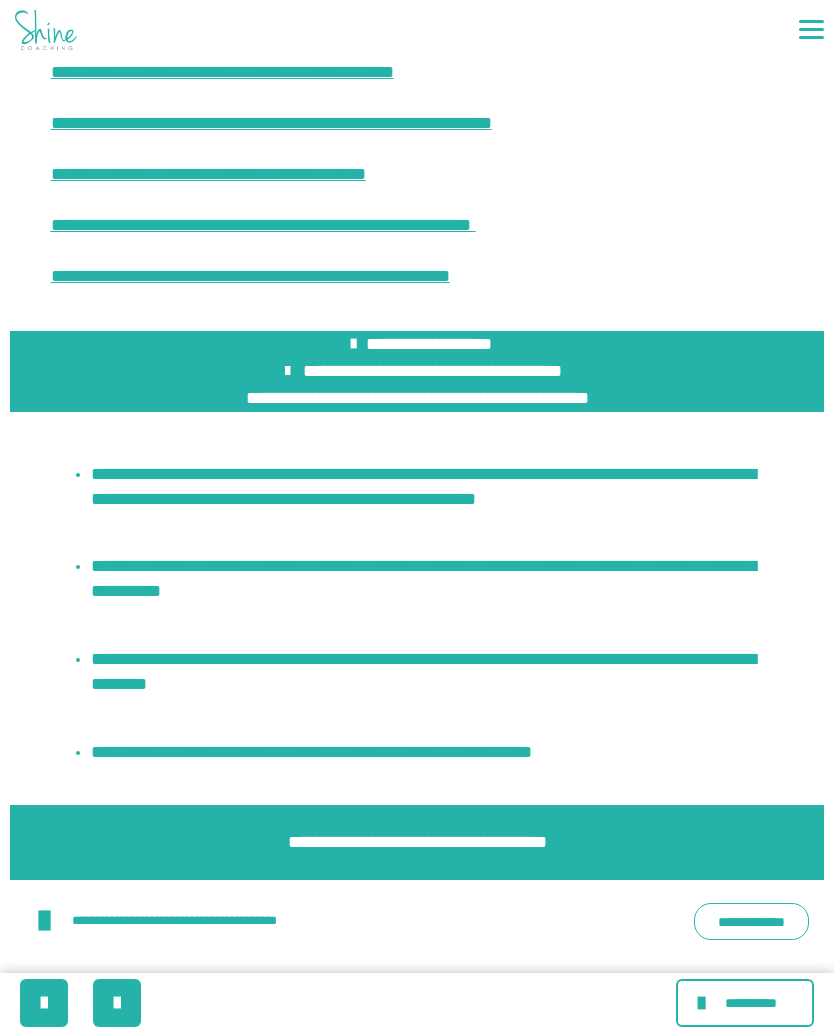 click at bounding box center (704, 1003) 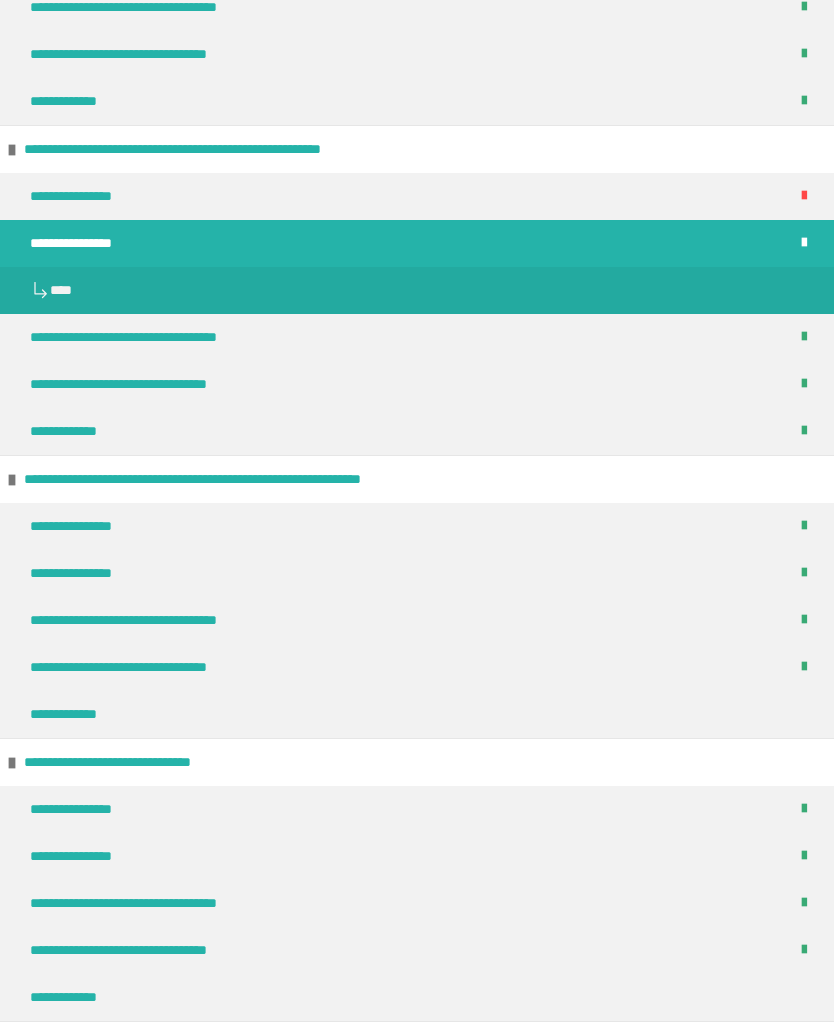 scroll, scrollTop: 1900, scrollLeft: 0, axis: vertical 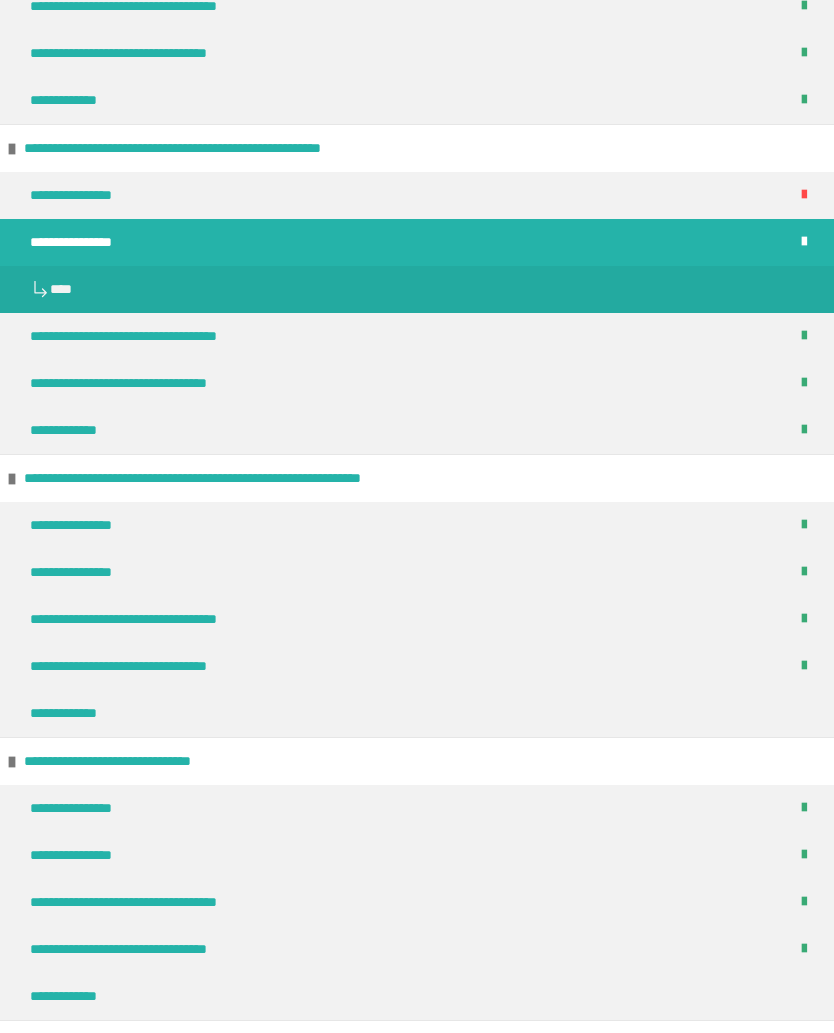 click on "**********" at bounding box center (77, 572) 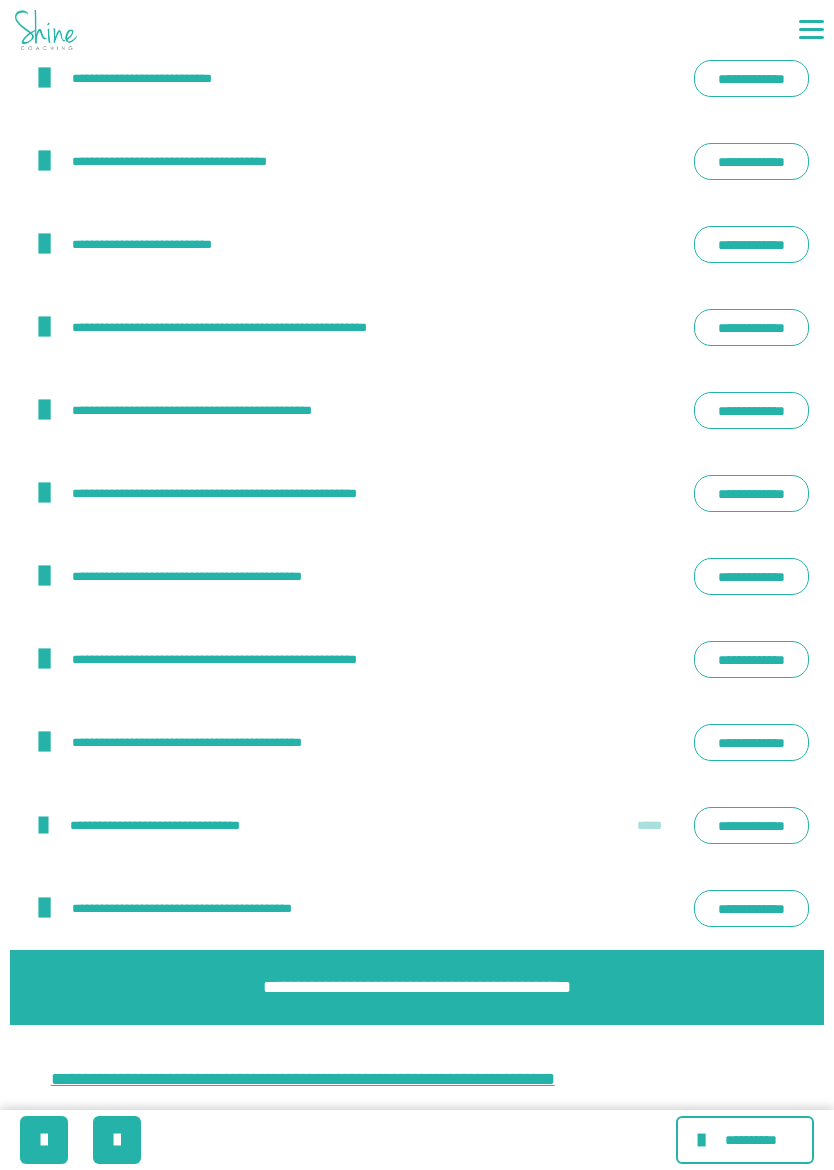 click on "**********" at bounding box center [751, -5] 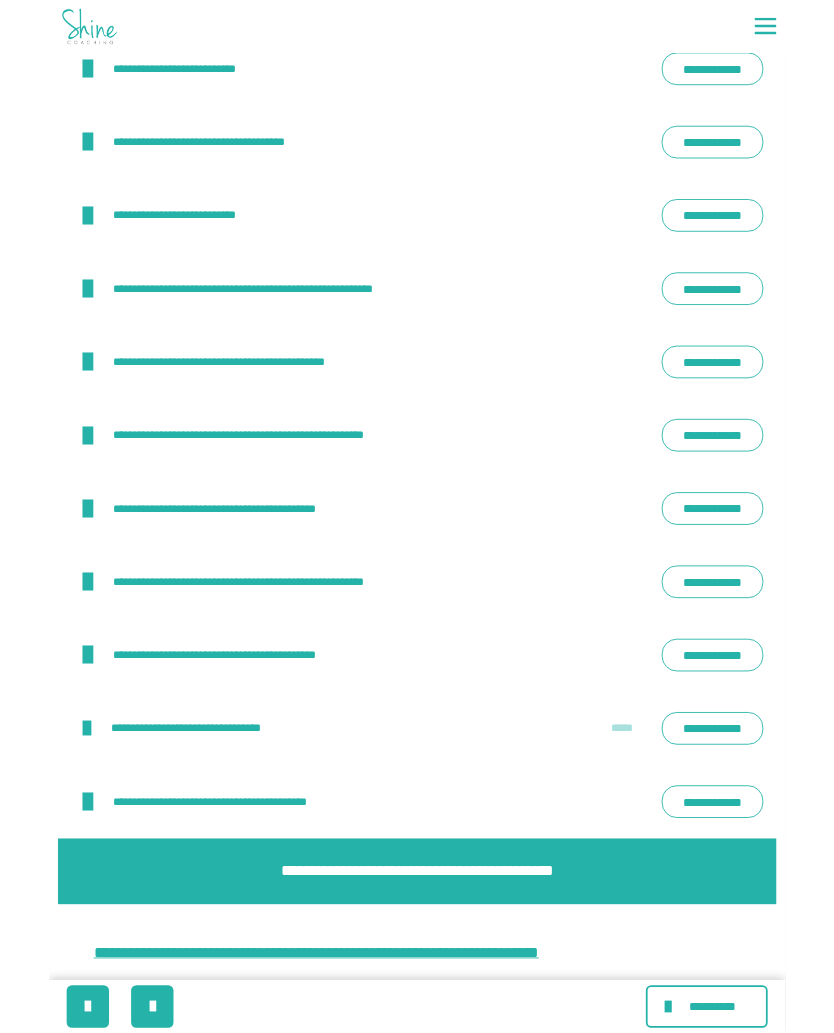 scroll, scrollTop: 2588, scrollLeft: 0, axis: vertical 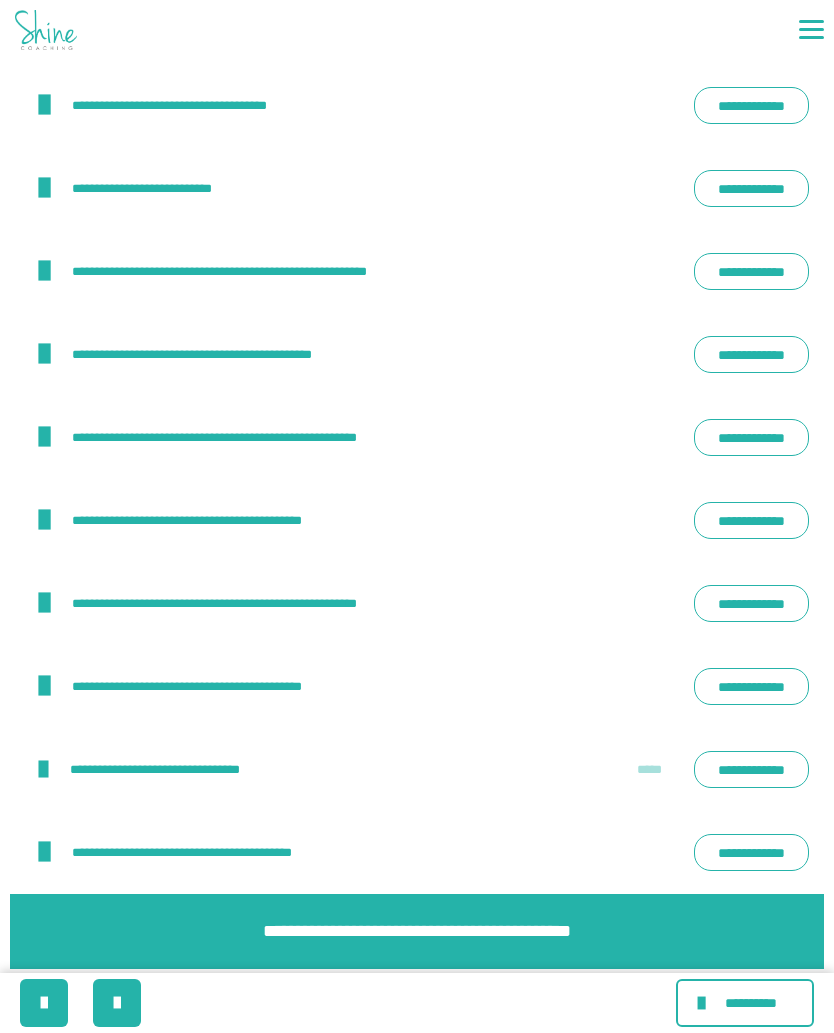 click on "**********" at bounding box center (751, 105) 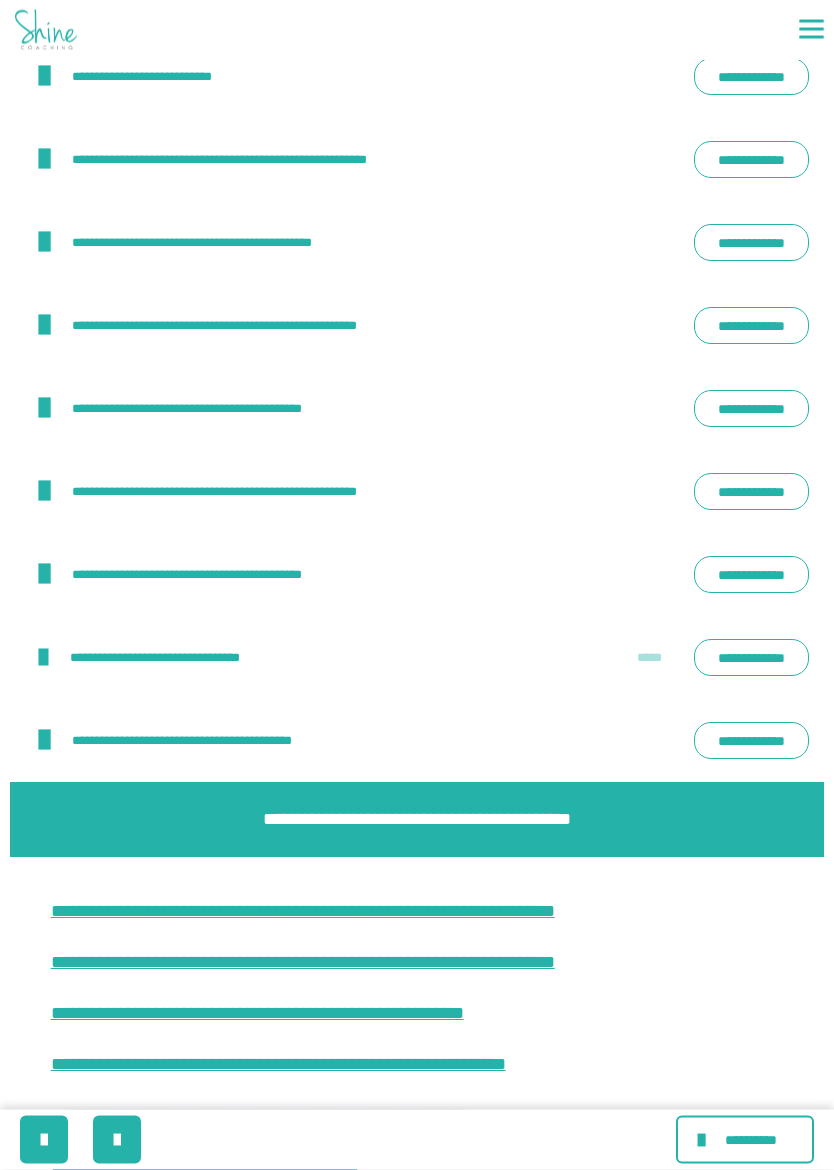 scroll, scrollTop: 2702, scrollLeft: 0, axis: vertical 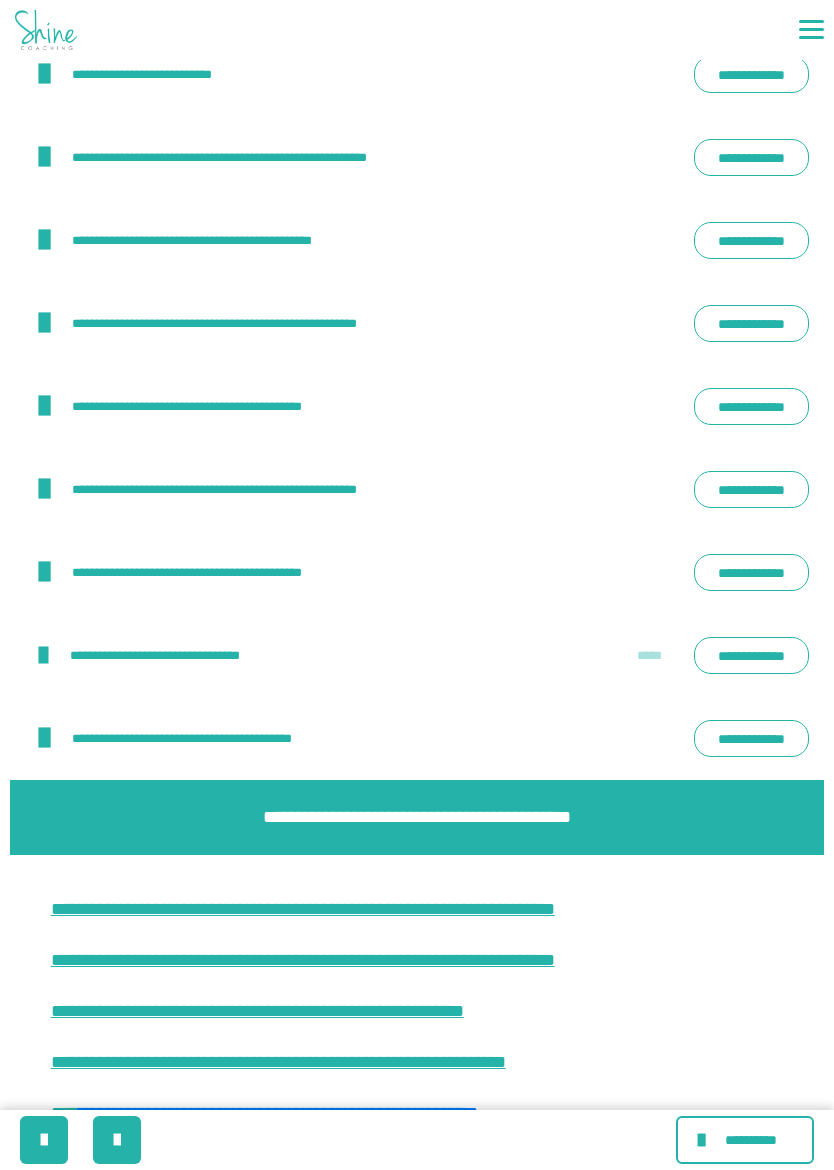 click on "**********" at bounding box center (751, 406) 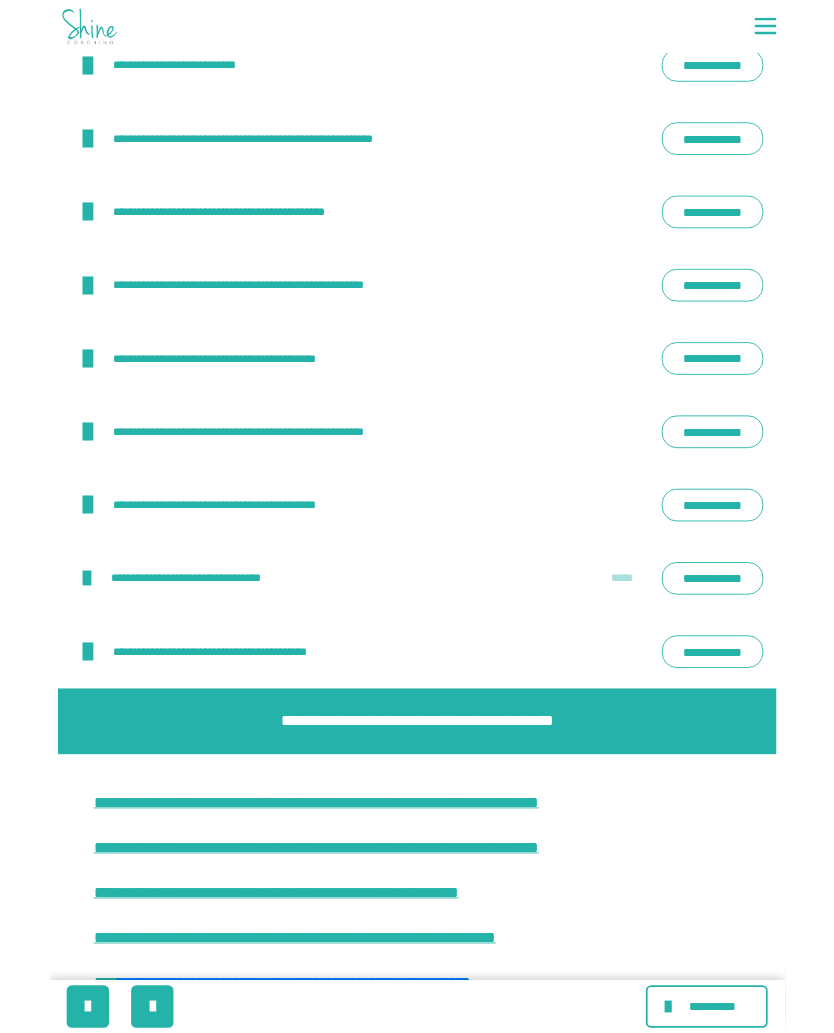 scroll, scrollTop: 2758, scrollLeft: 0, axis: vertical 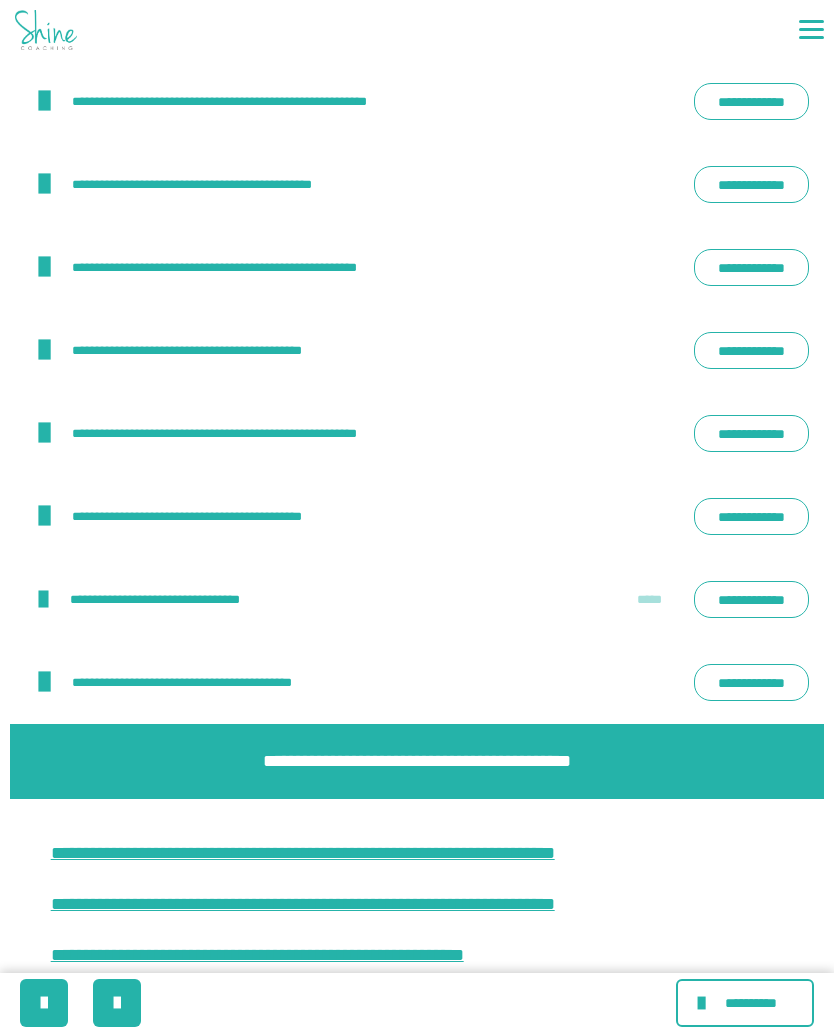 click on "**********" at bounding box center (751, 433) 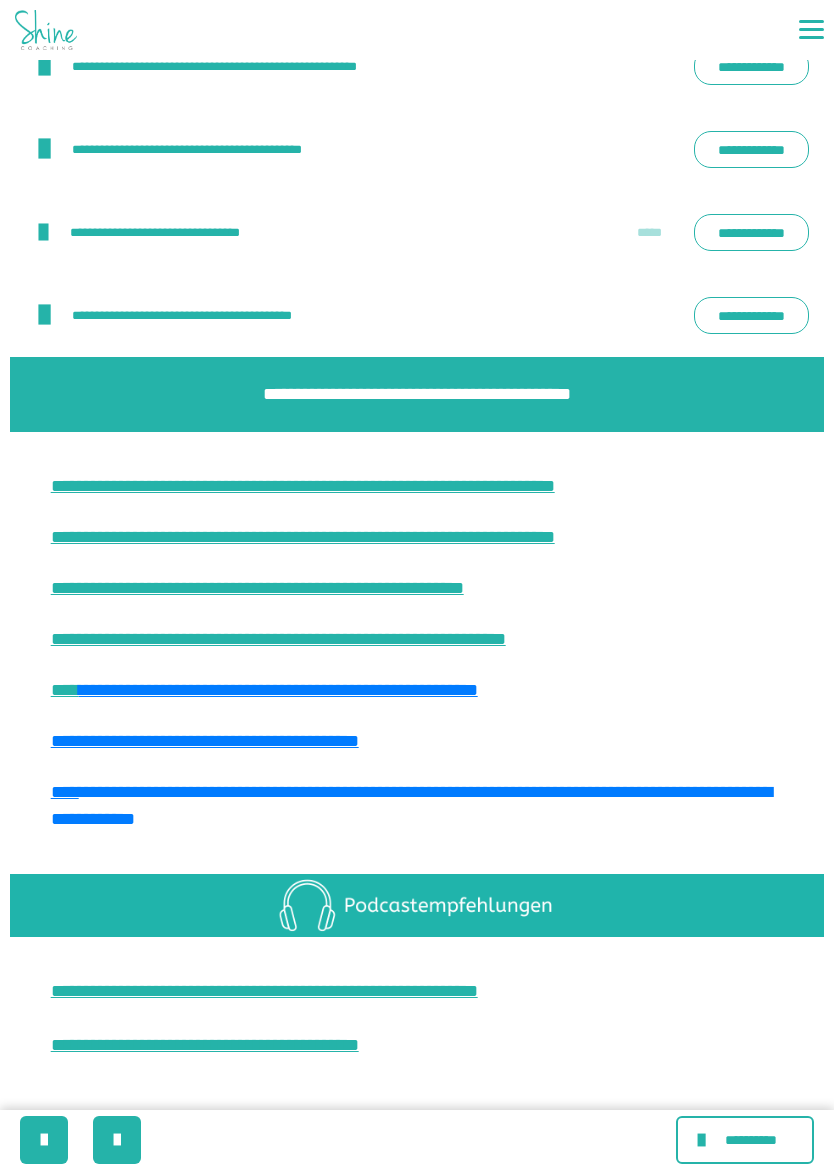 scroll, scrollTop: 3127, scrollLeft: 0, axis: vertical 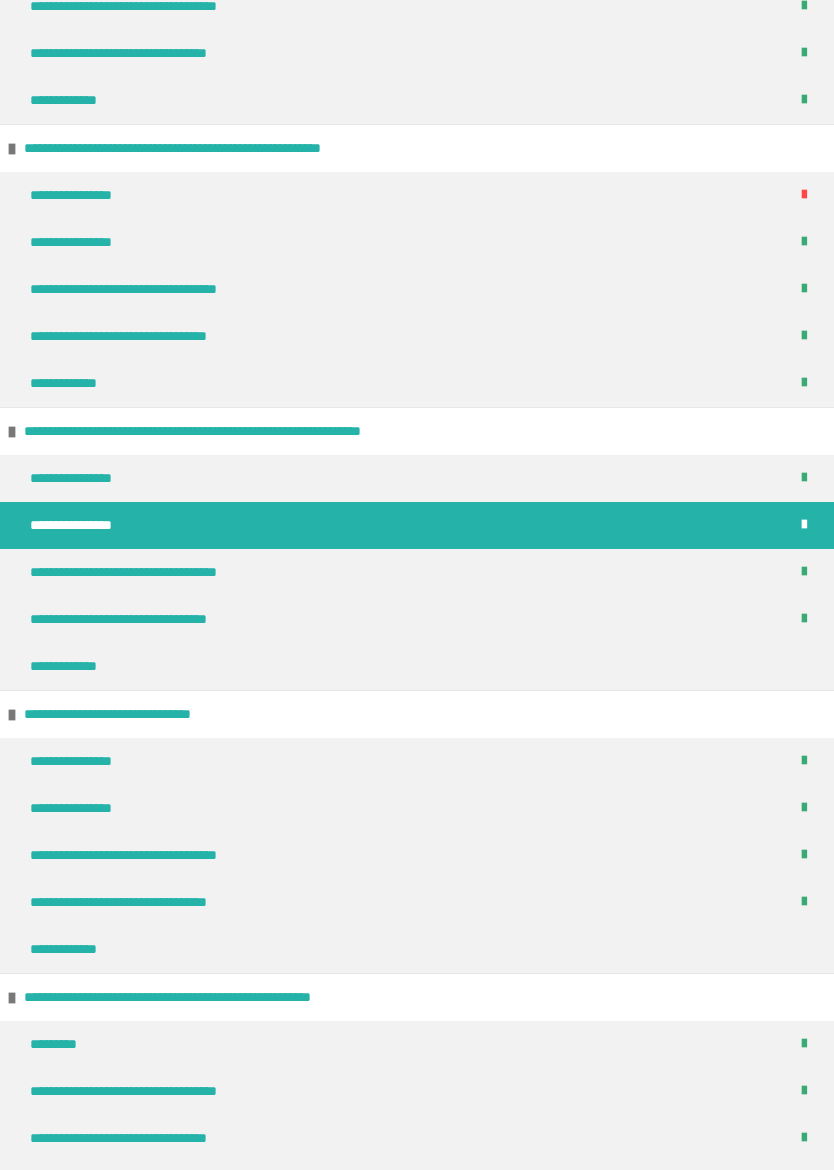 click on "**********" at bounding box center [77, 808] 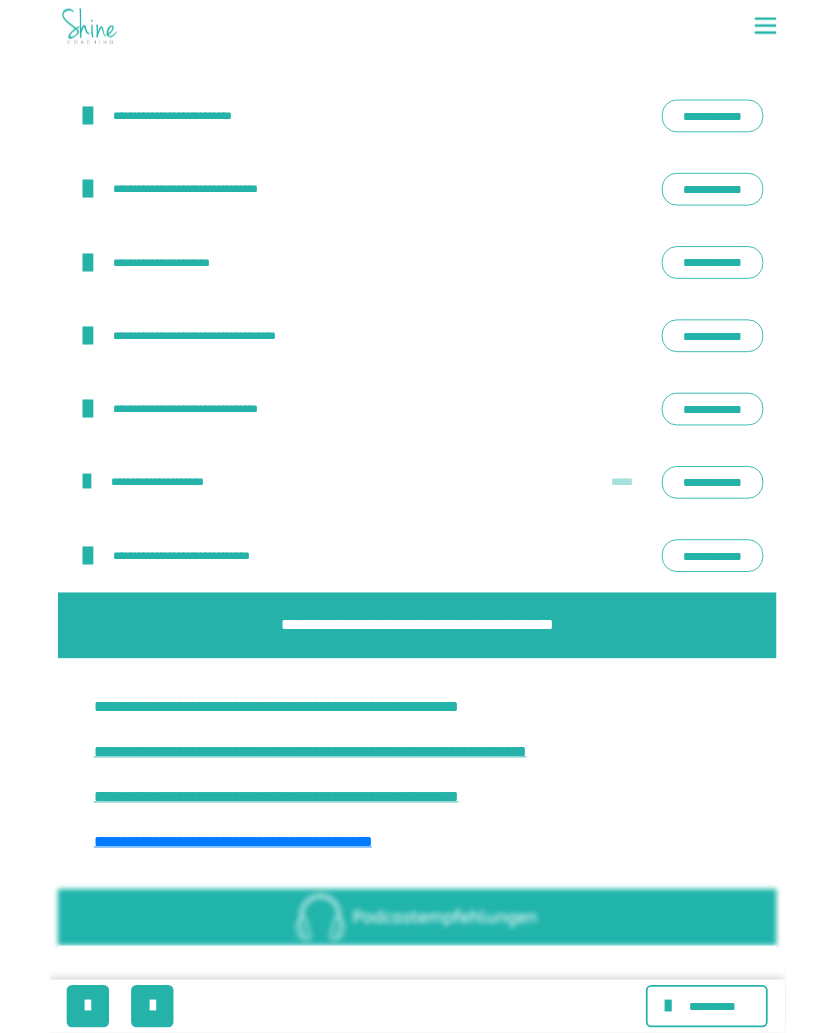scroll, scrollTop: 2334, scrollLeft: 0, axis: vertical 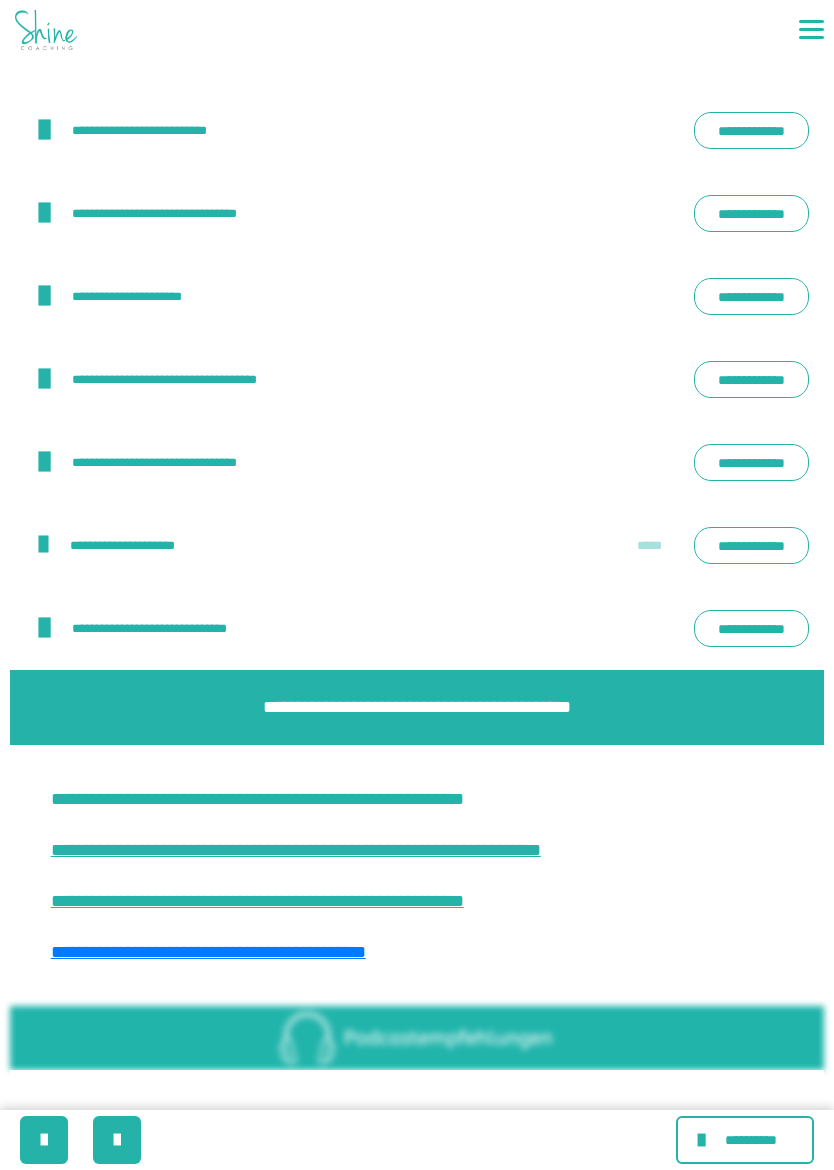 click on "**********" at bounding box center (751, 213) 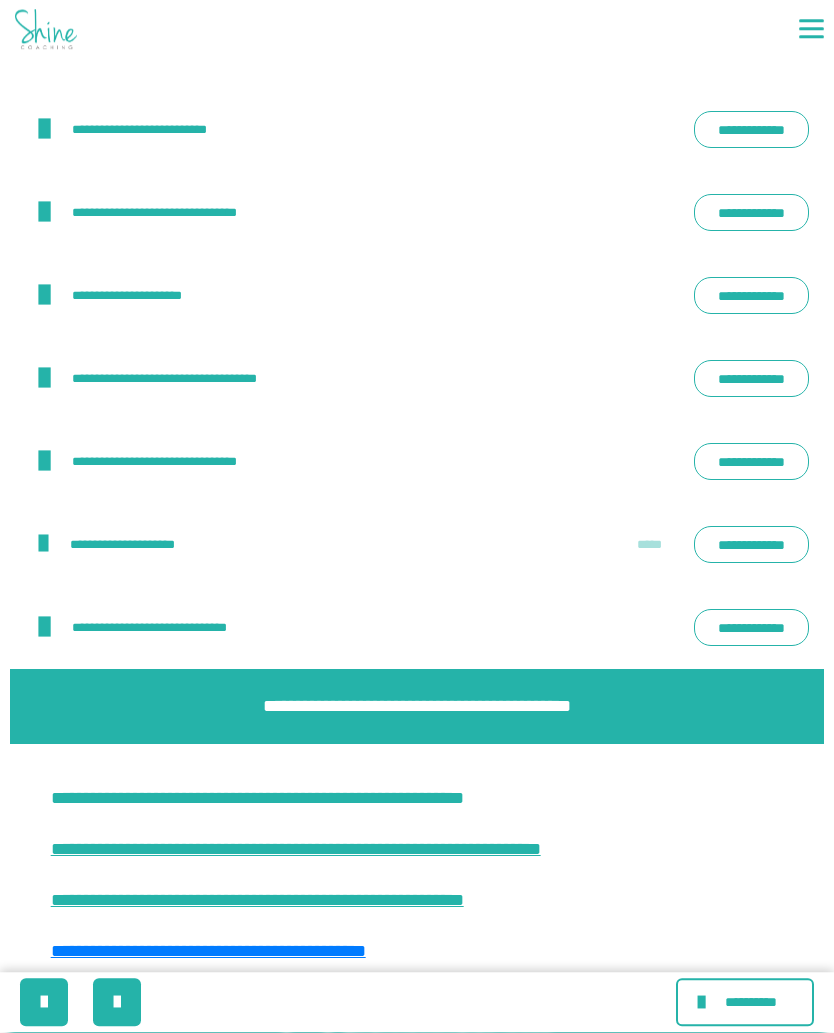 scroll, scrollTop: 2390, scrollLeft: 0, axis: vertical 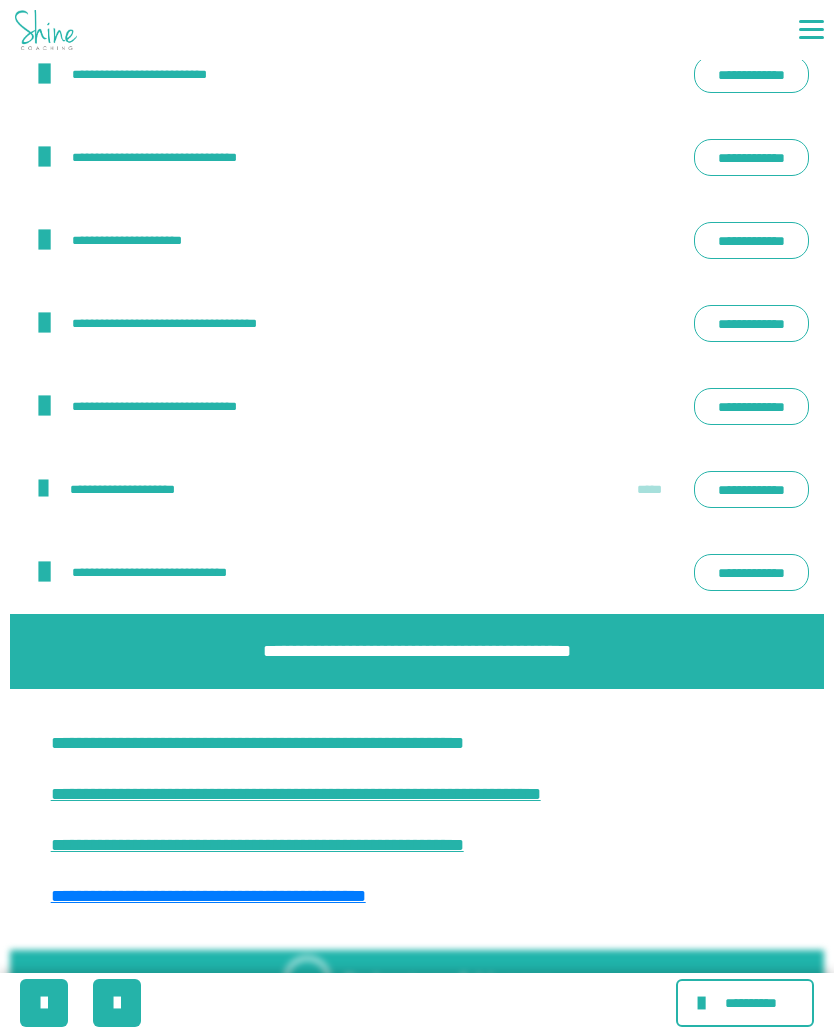click on "**********" at bounding box center (751, 323) 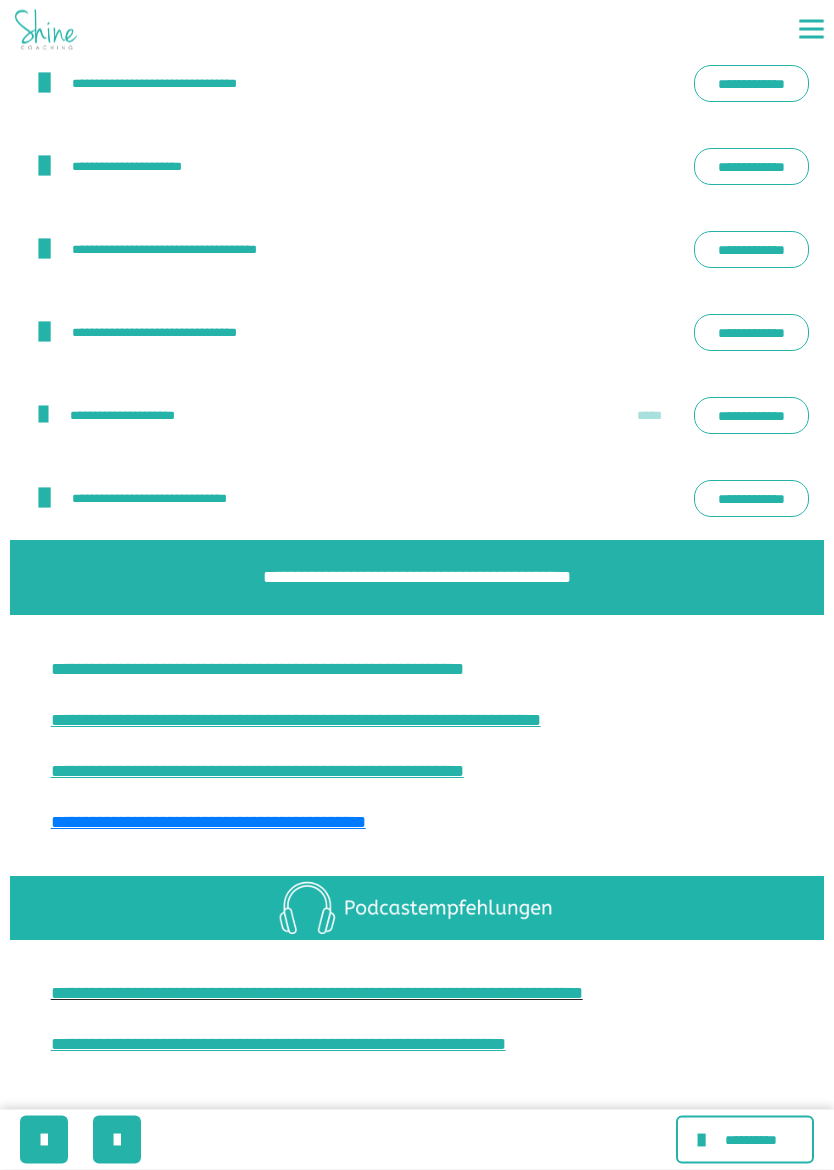 scroll, scrollTop: 2801, scrollLeft: 0, axis: vertical 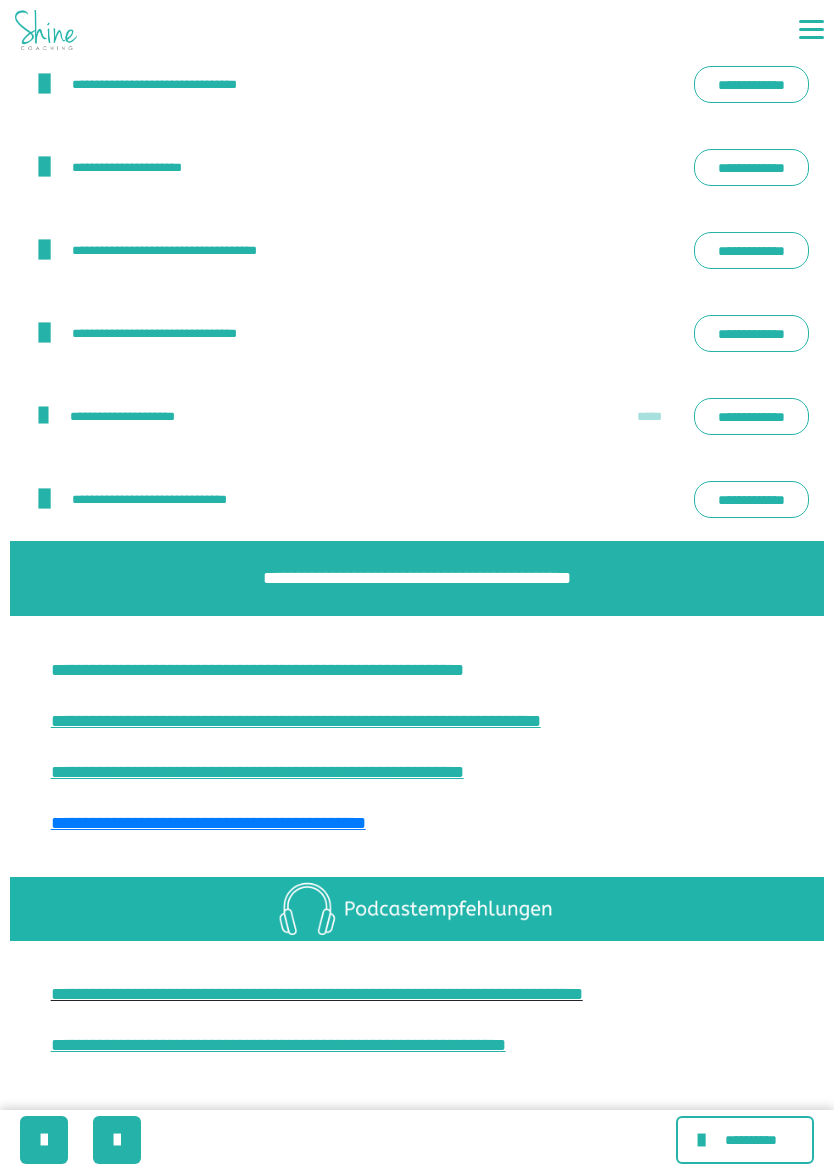 click at bounding box center [704, 1140] 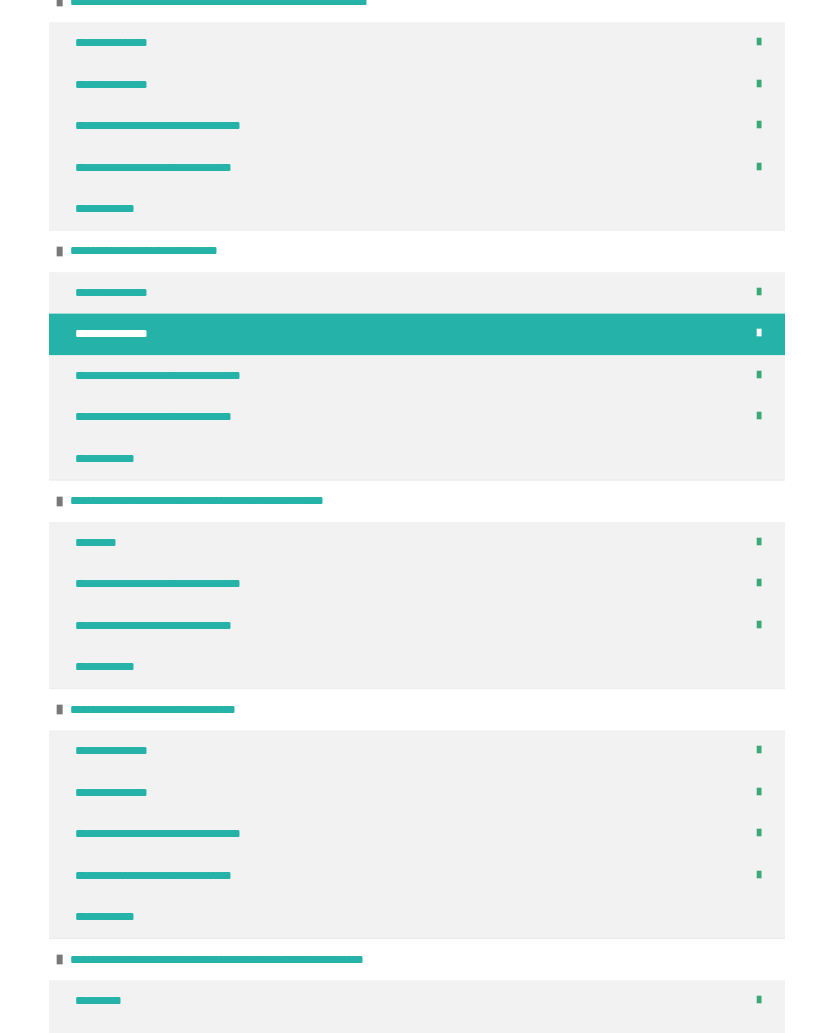 scroll, scrollTop: 2340, scrollLeft: 0, axis: vertical 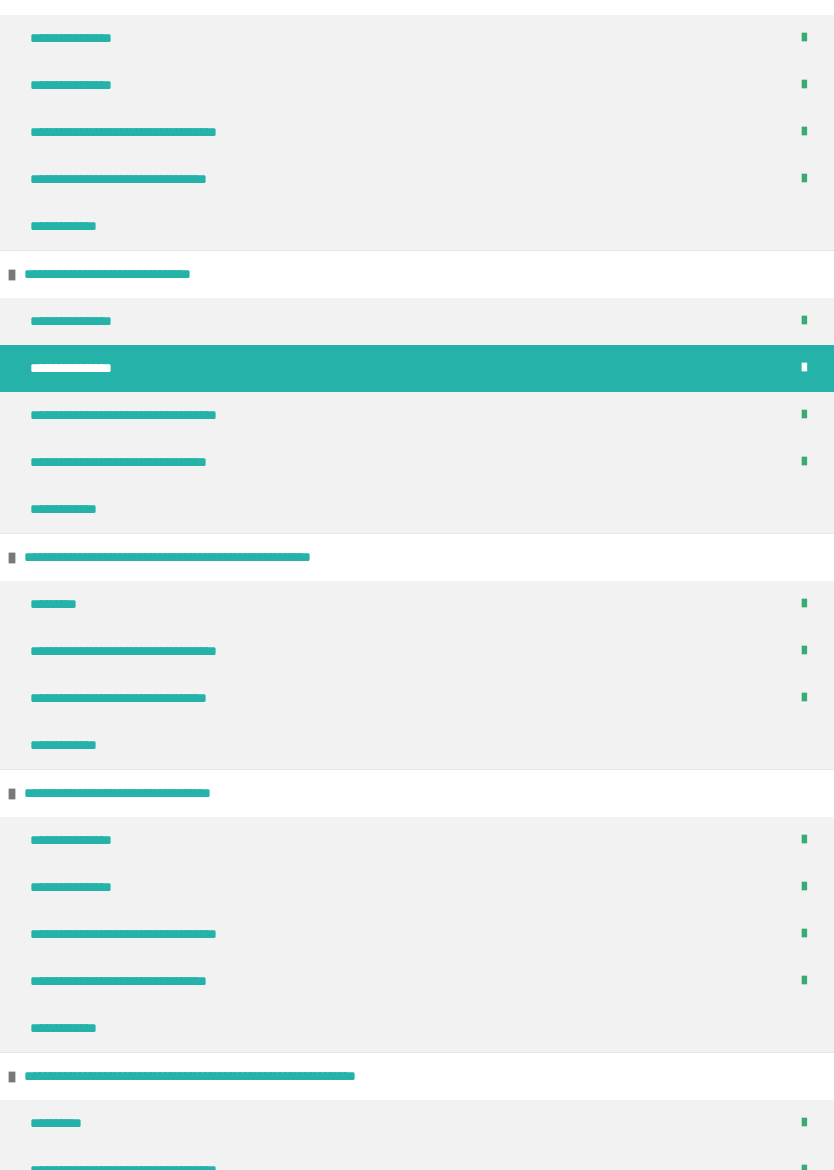 click on "*********" at bounding box center [58, 604] 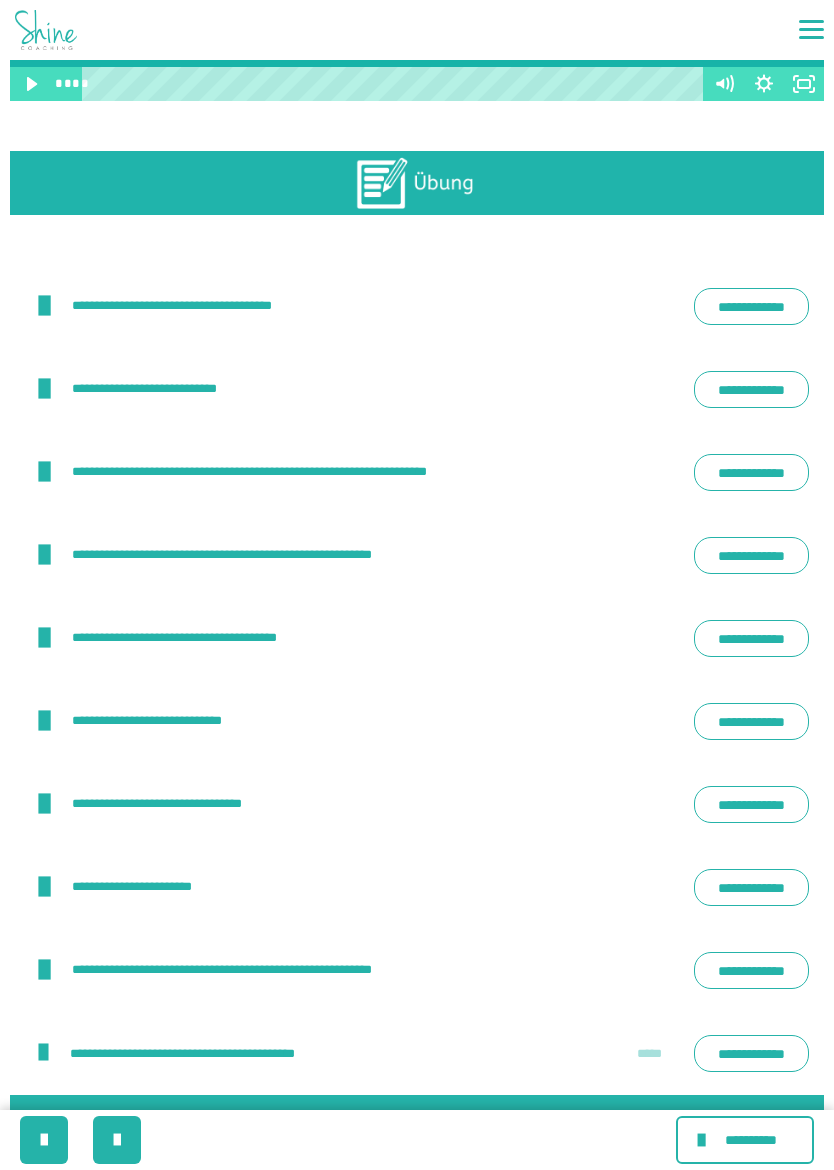 click on "**********" at bounding box center (751, 306) 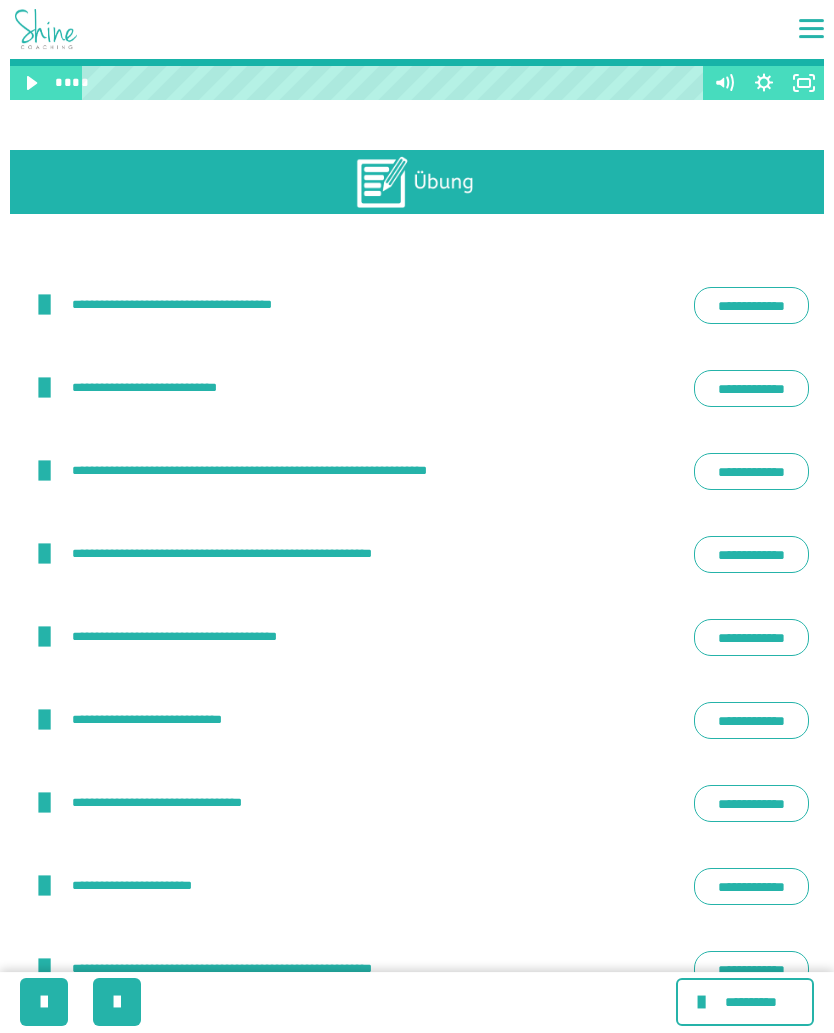 scroll, scrollTop: 2857, scrollLeft: 0, axis: vertical 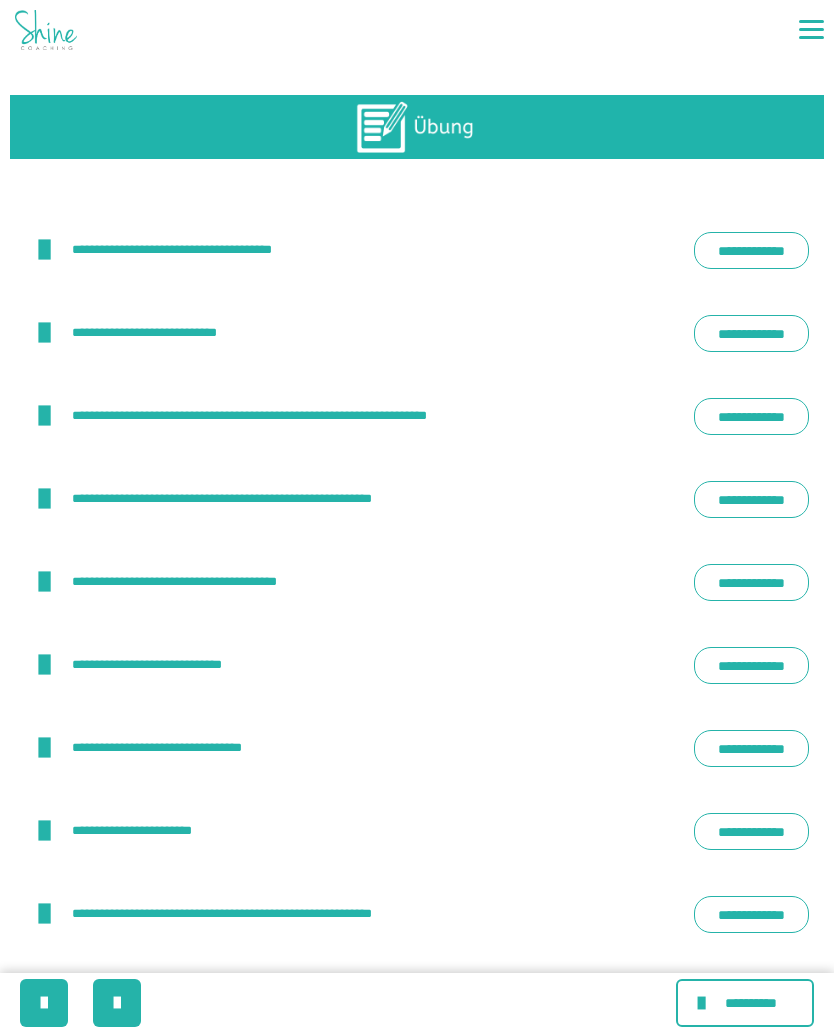 click on "**********" at bounding box center [751, 416] 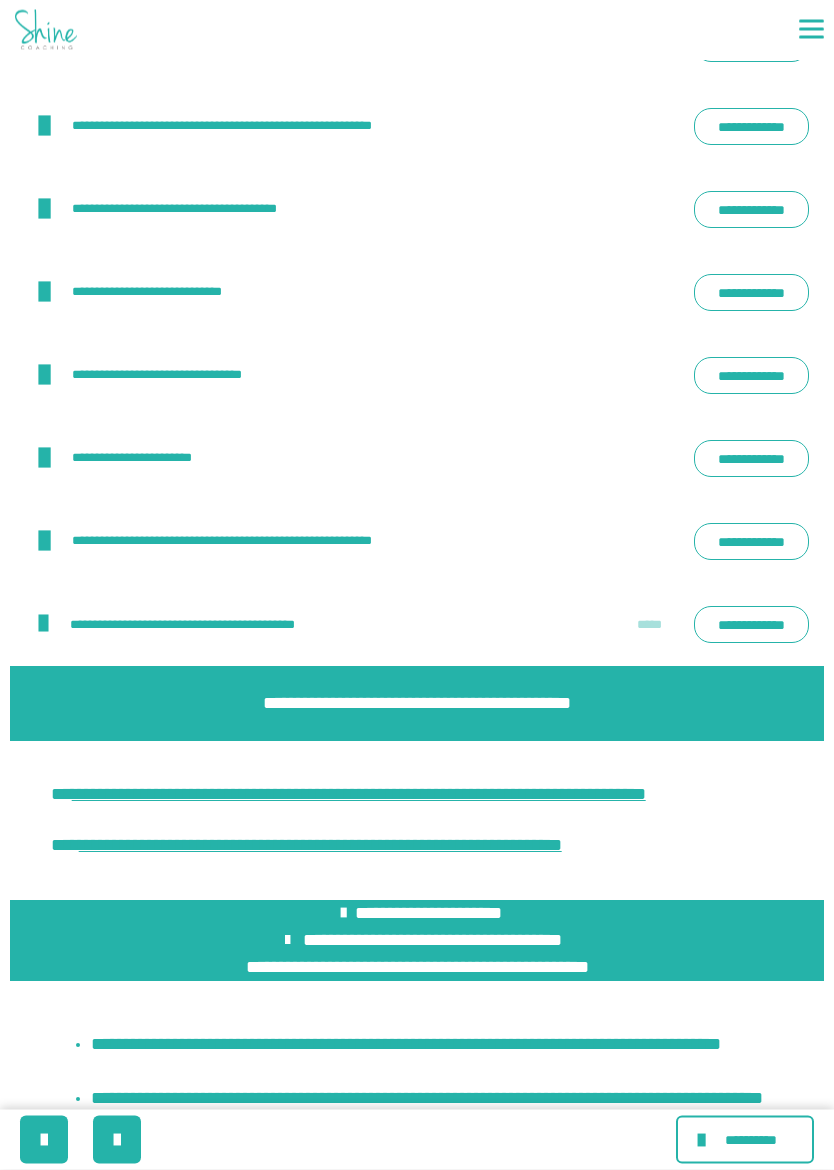 scroll, scrollTop: 3230, scrollLeft: 0, axis: vertical 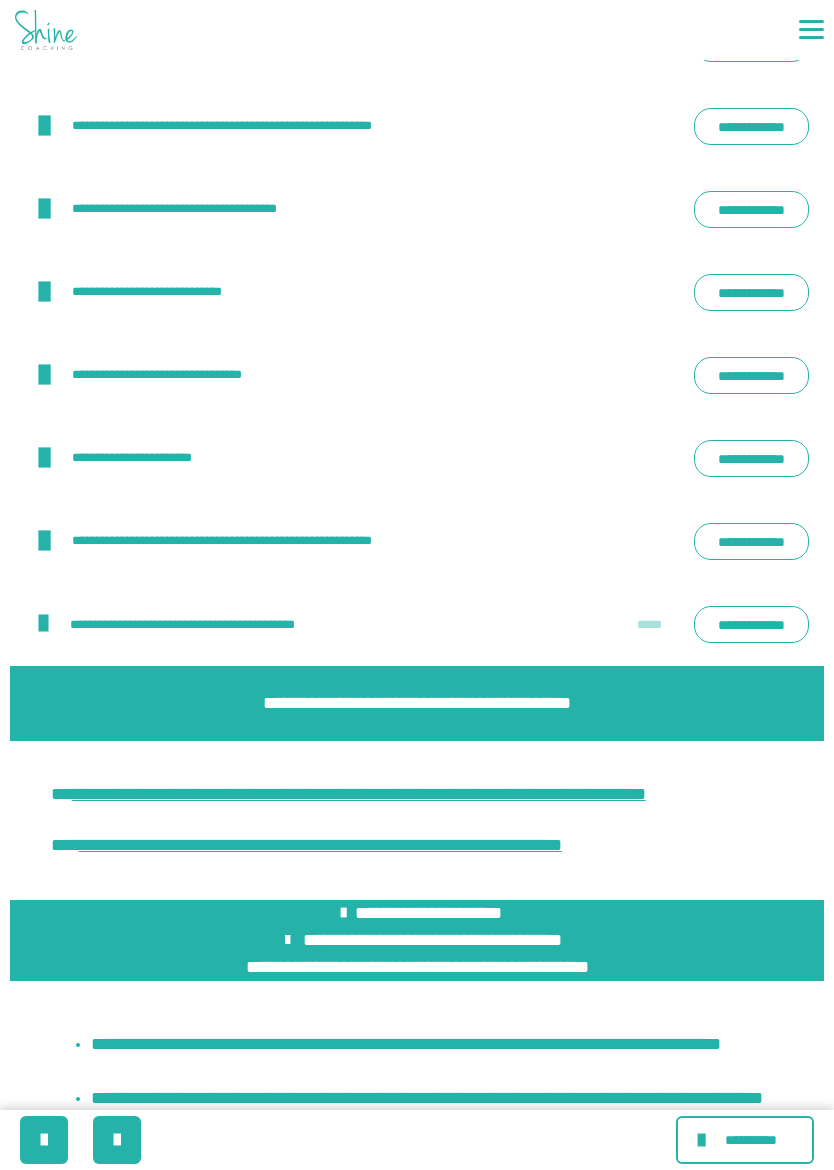 click at bounding box center [704, 1140] 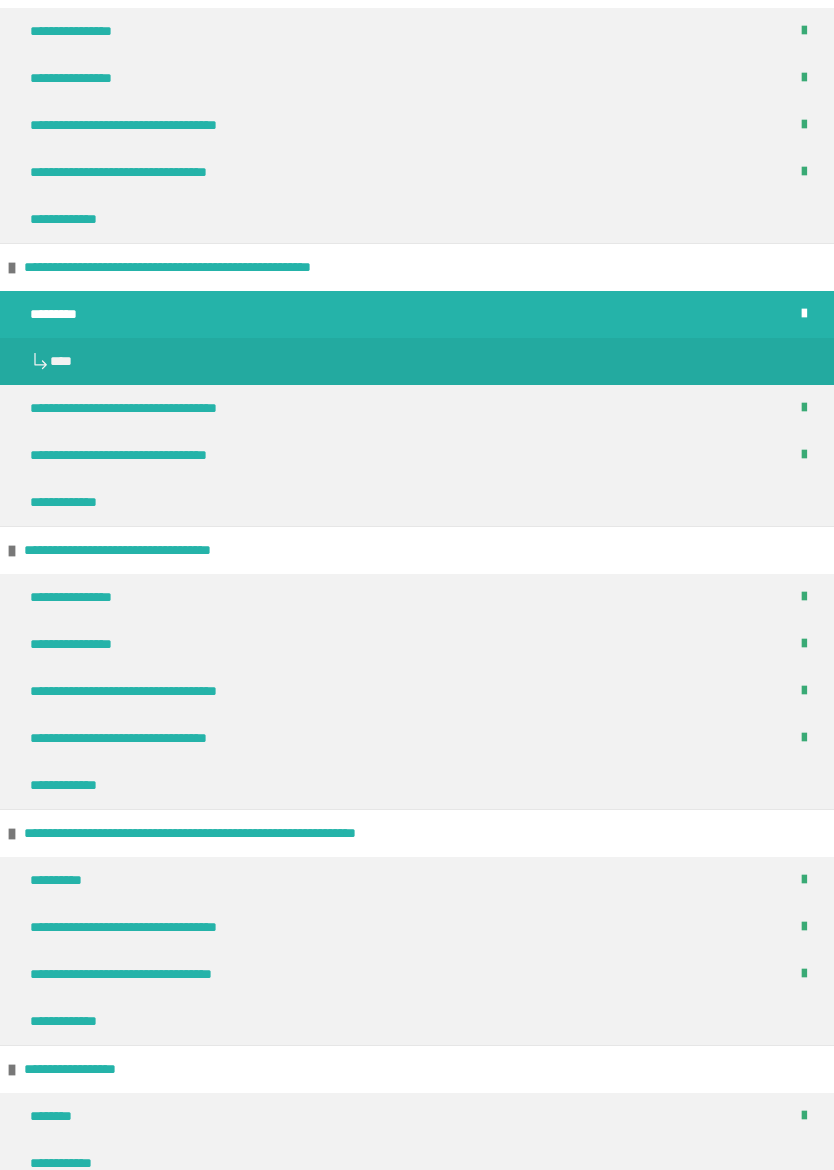 scroll, scrollTop: 2658, scrollLeft: 0, axis: vertical 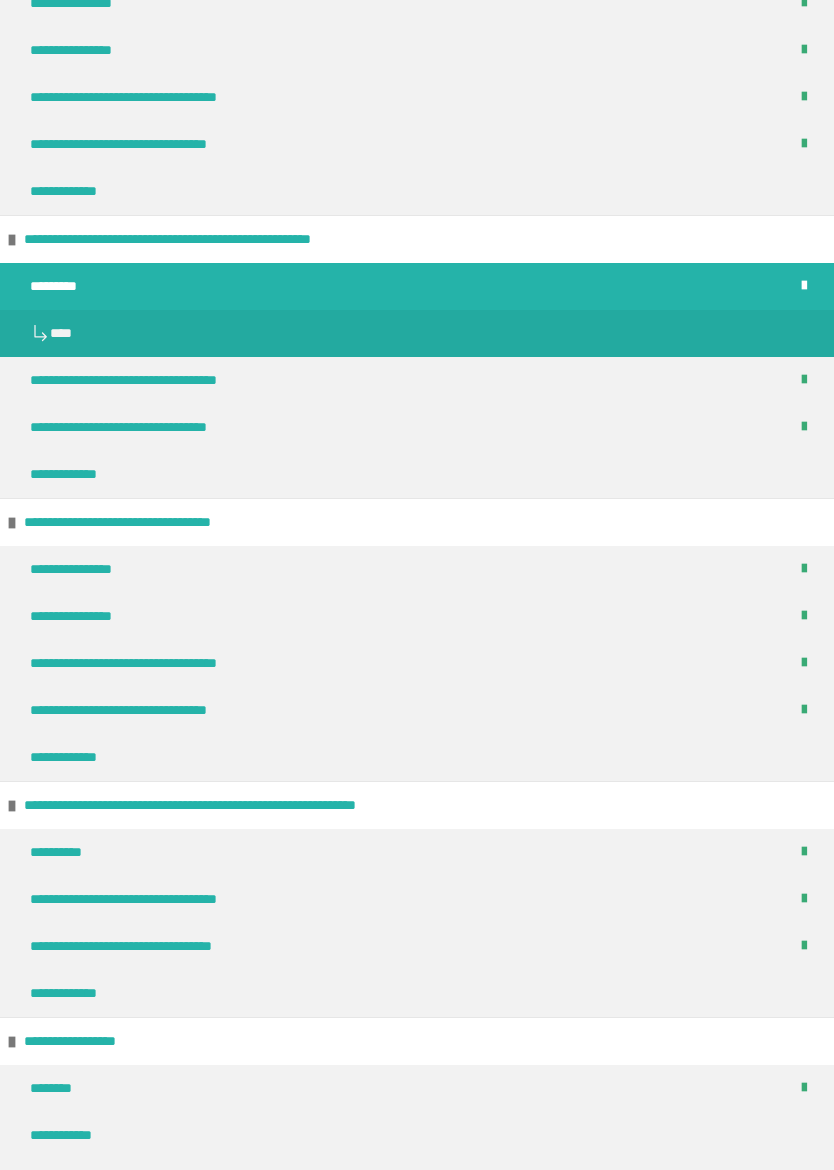 click on "**********" at bounding box center (77, 616) 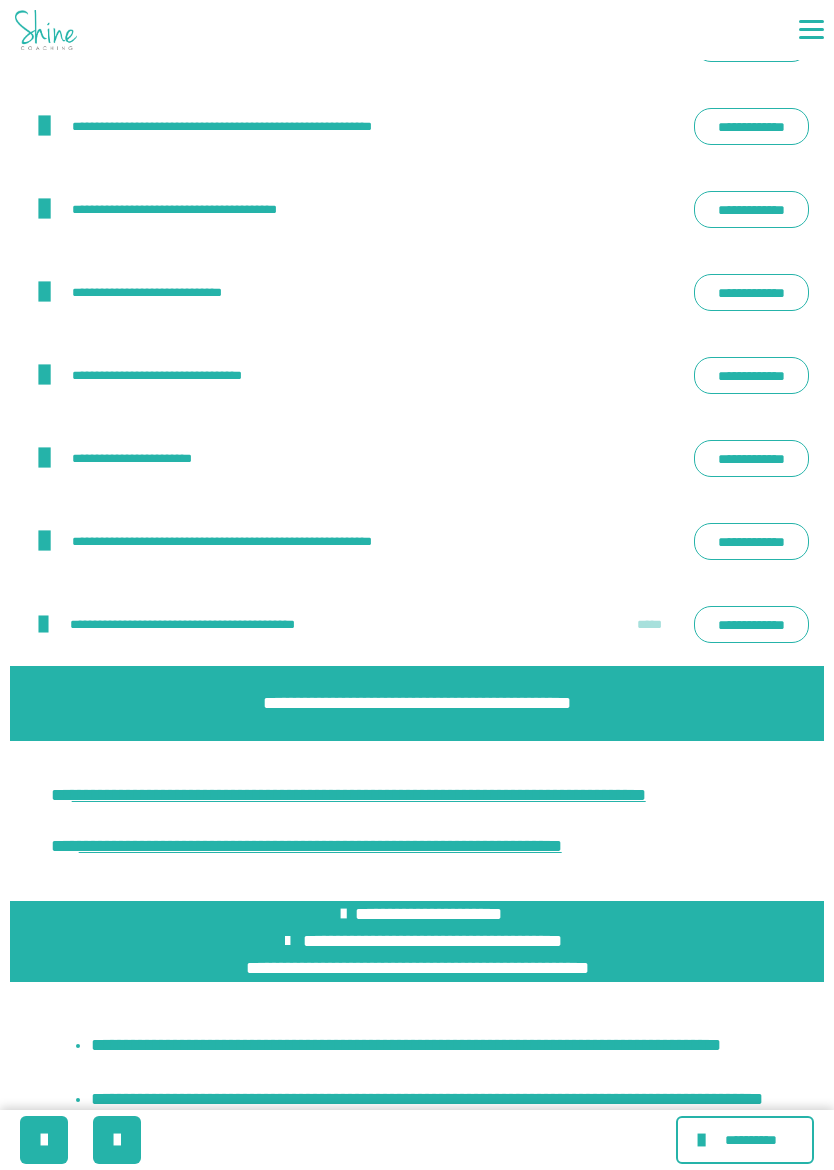 scroll, scrollTop: 0, scrollLeft: 0, axis: both 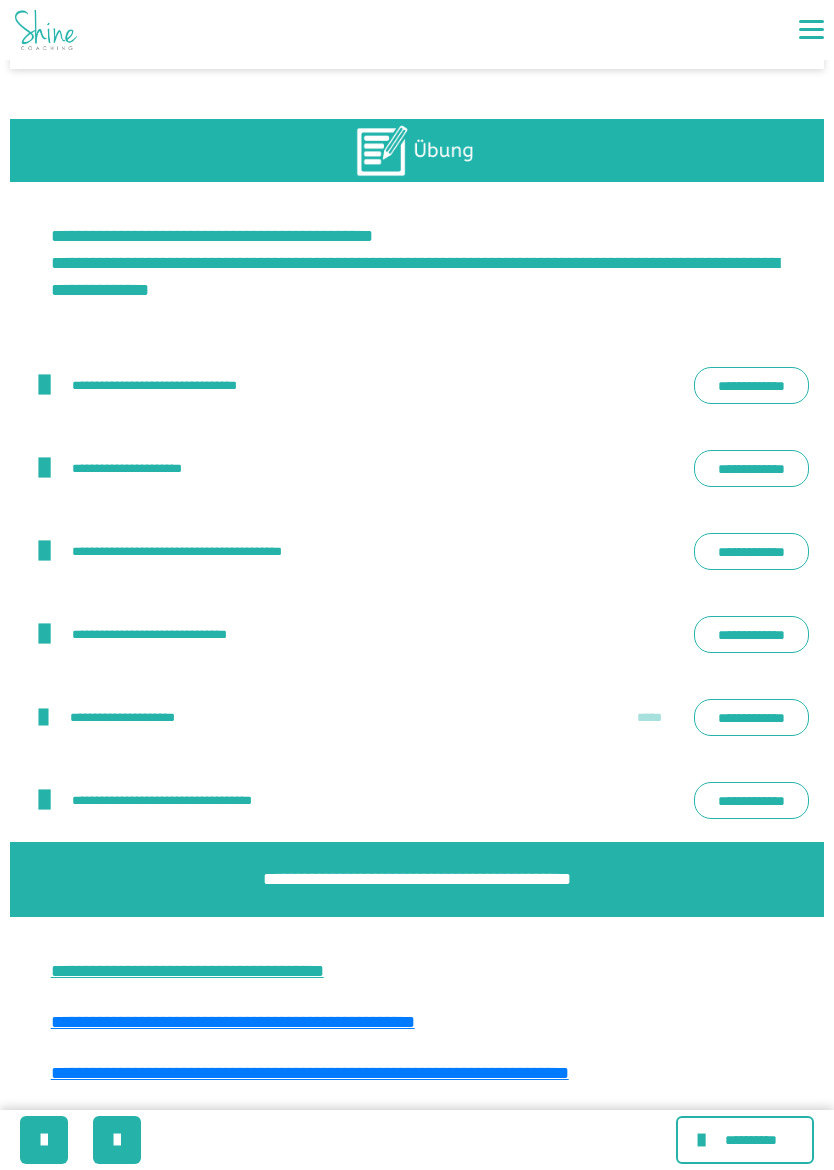 click on "**********" at bounding box center (751, 385) 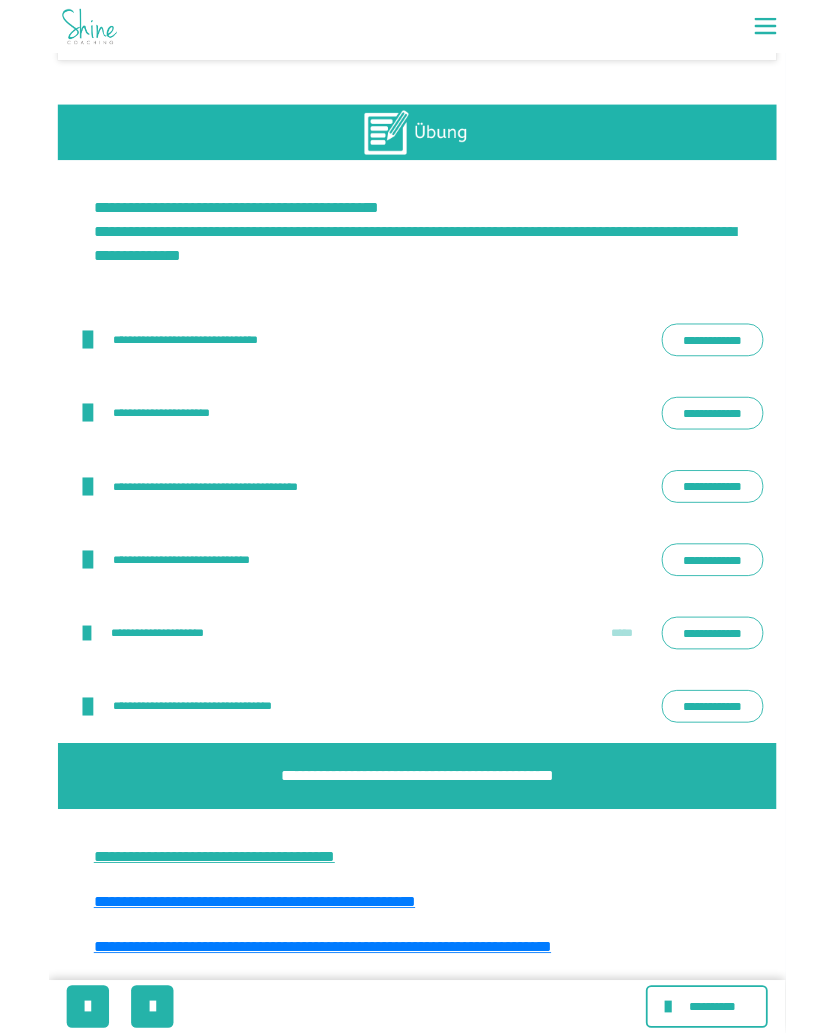 scroll, scrollTop: 2682, scrollLeft: 0, axis: vertical 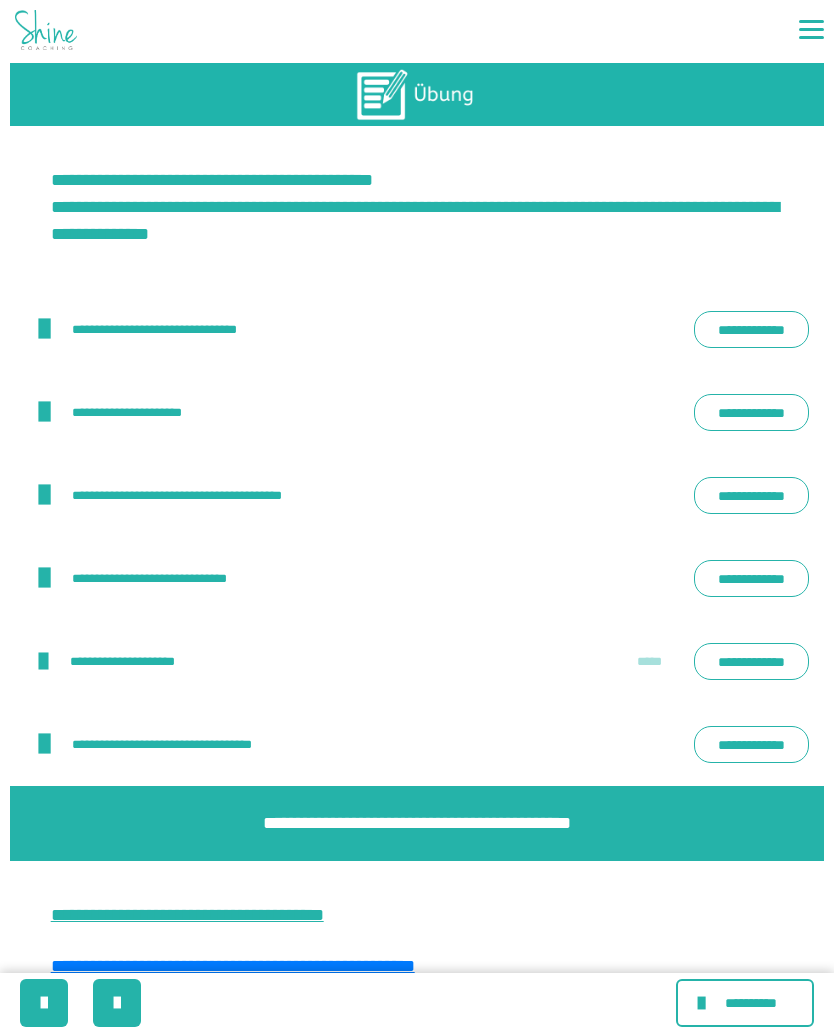 click on "**********" at bounding box center [751, 495] 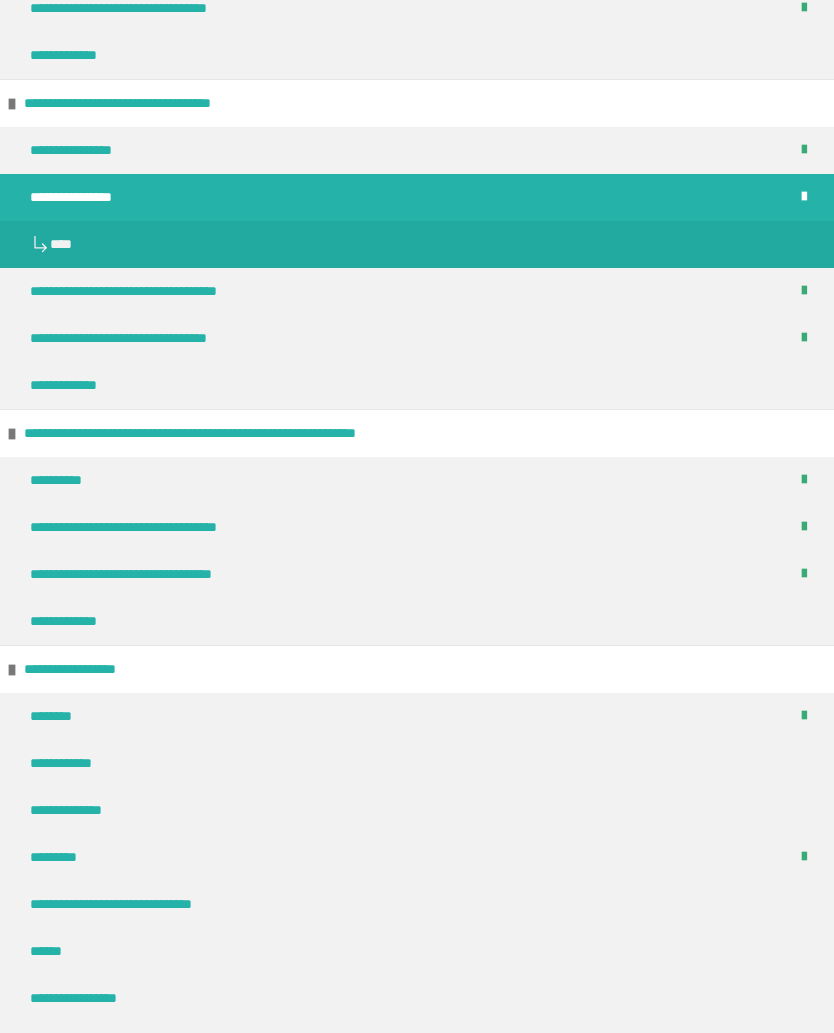 scroll, scrollTop: 3049, scrollLeft: 0, axis: vertical 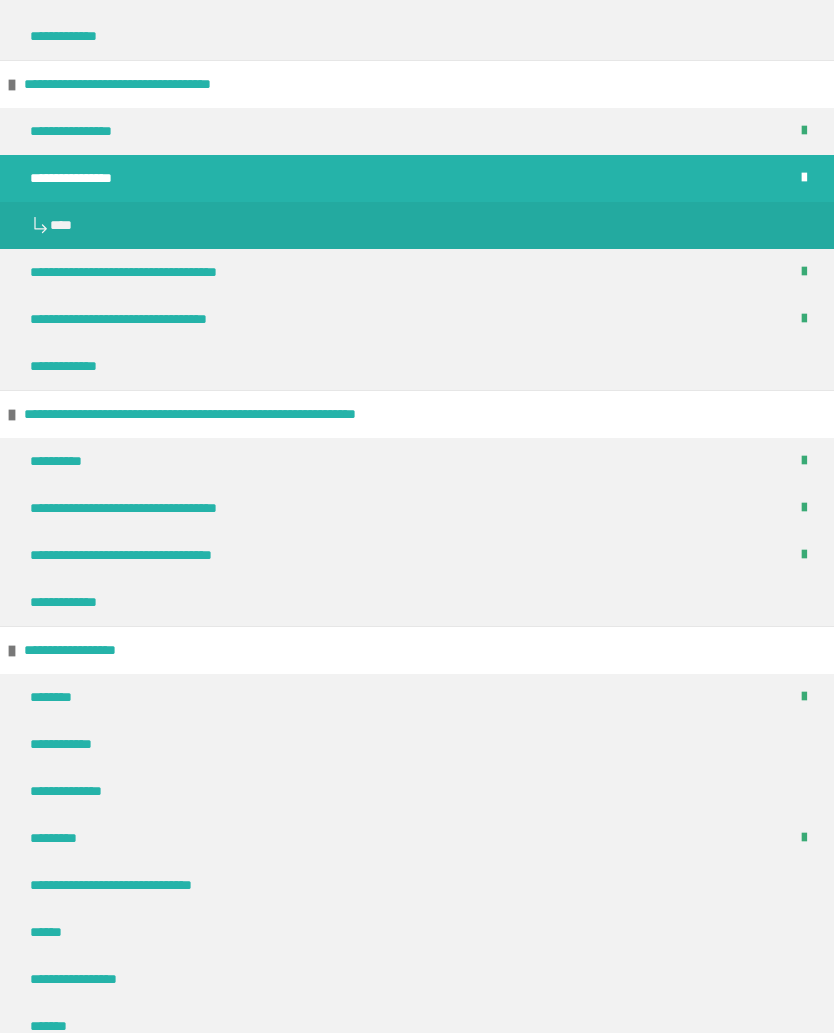click on "**********" at bounding box center (62, 461) 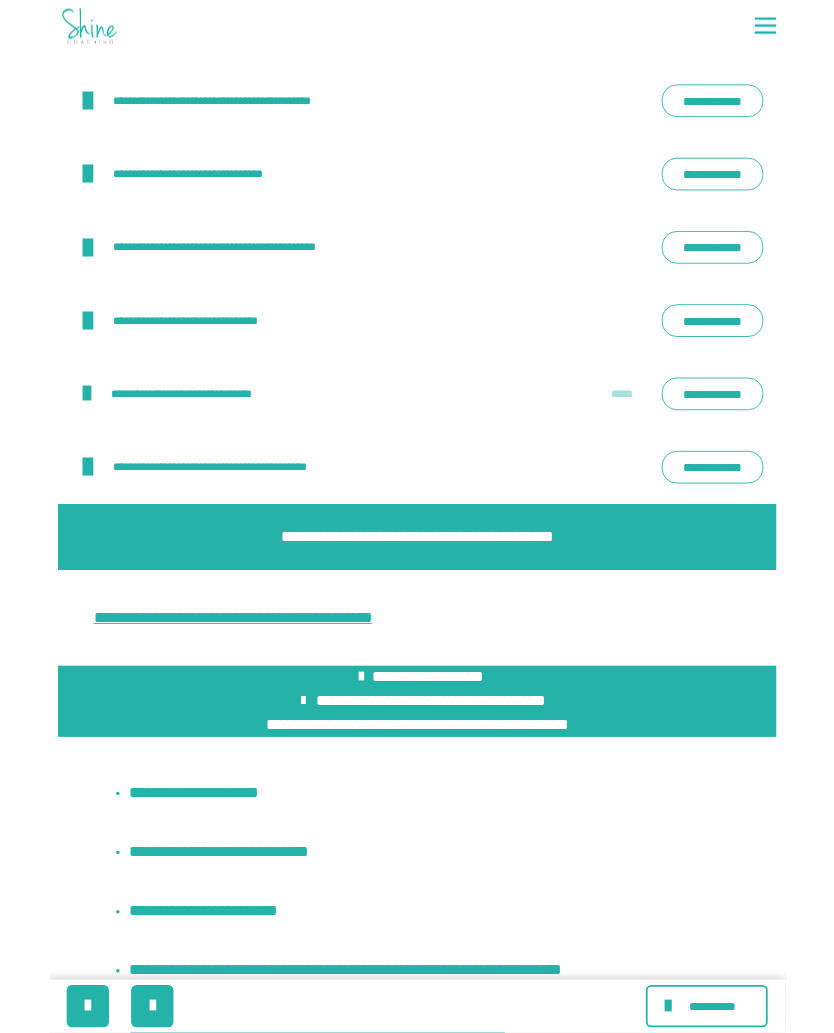 scroll, scrollTop: 3121, scrollLeft: 0, axis: vertical 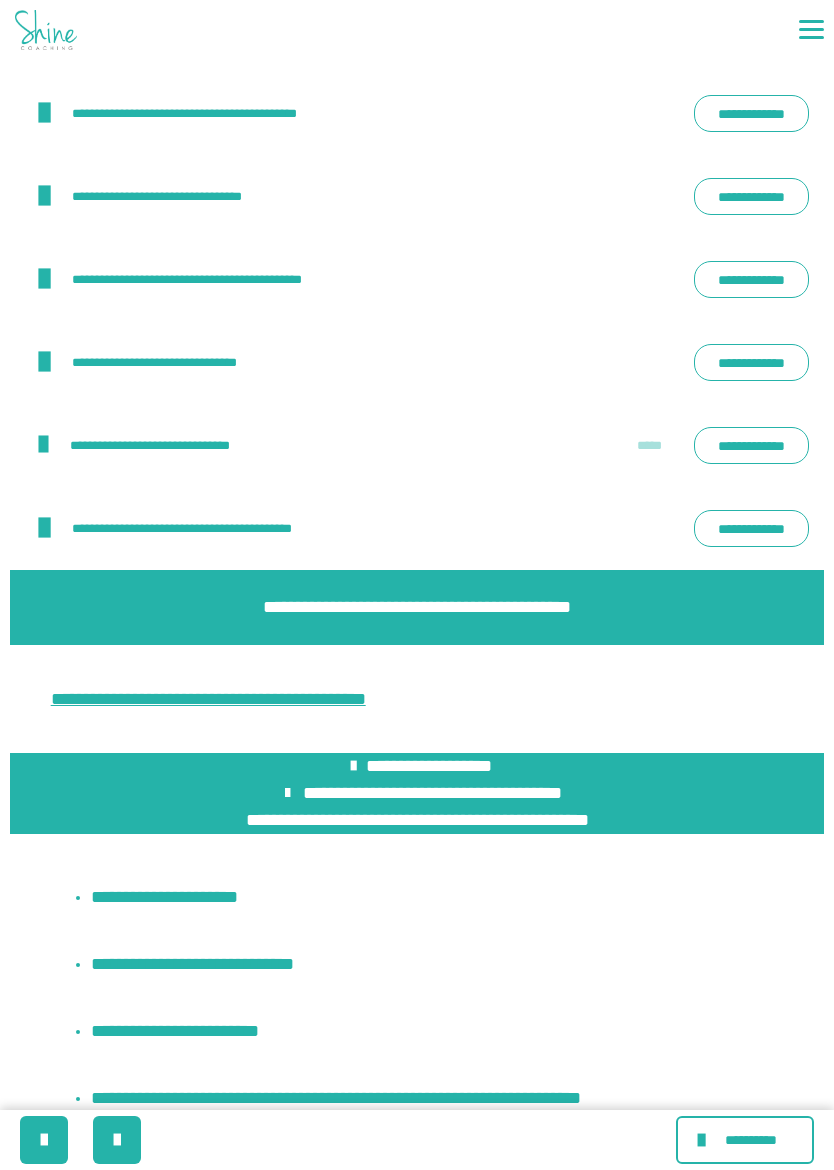 click on "**********" at bounding box center [751, 113] 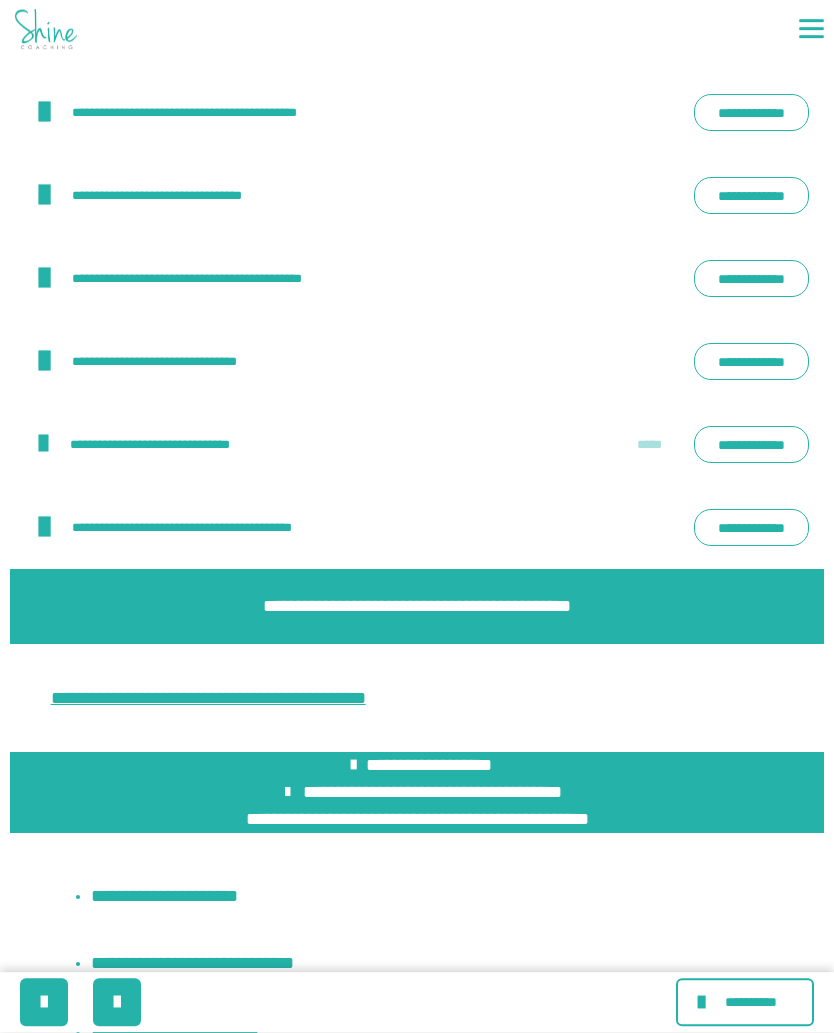 scroll, scrollTop: 3177, scrollLeft: 0, axis: vertical 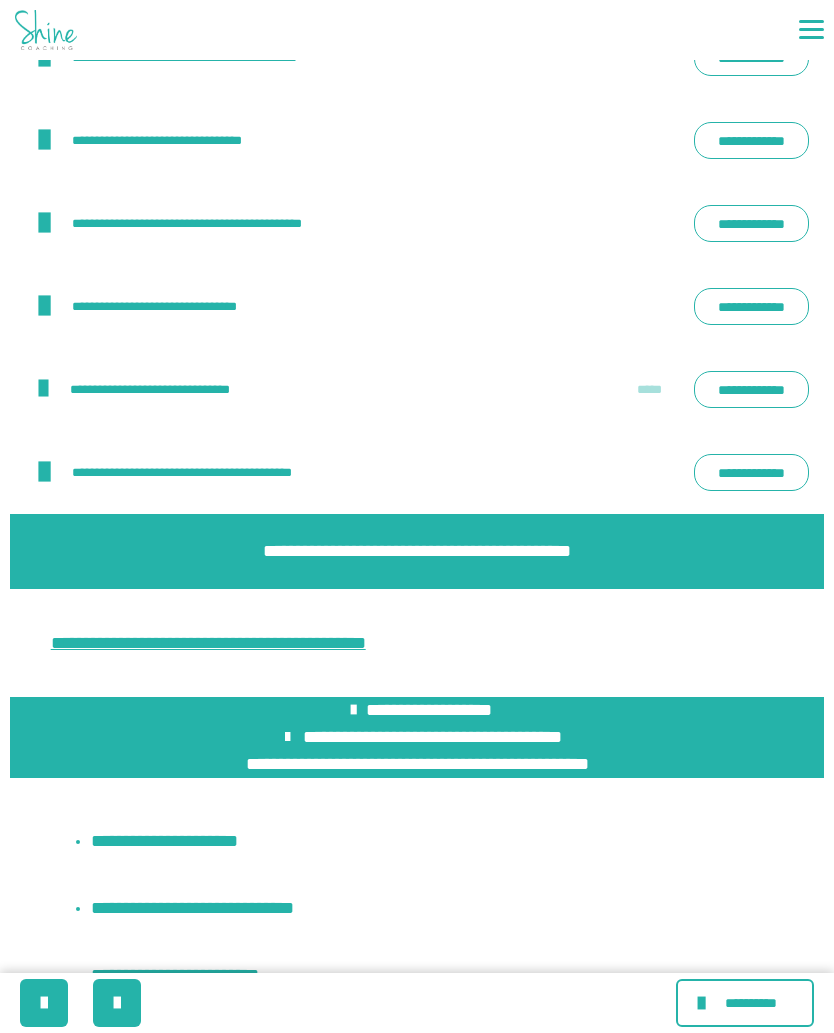 click on "**********" at bounding box center (751, 223) 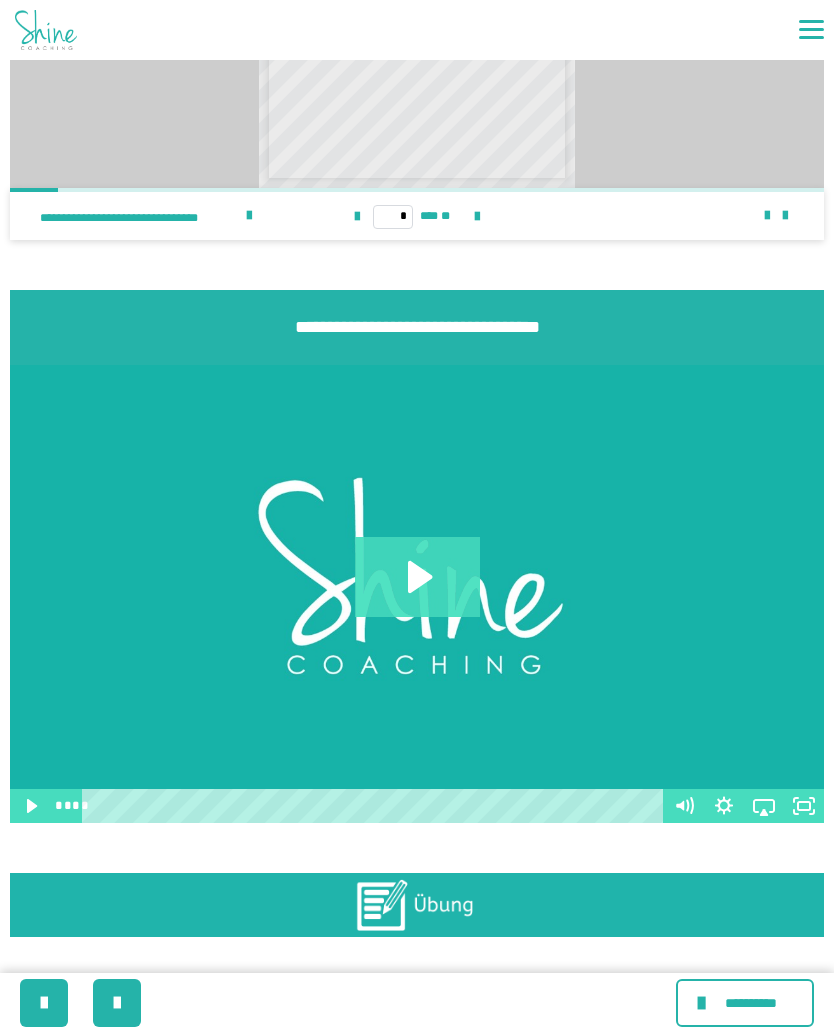 scroll, scrollTop: 2204, scrollLeft: 0, axis: vertical 